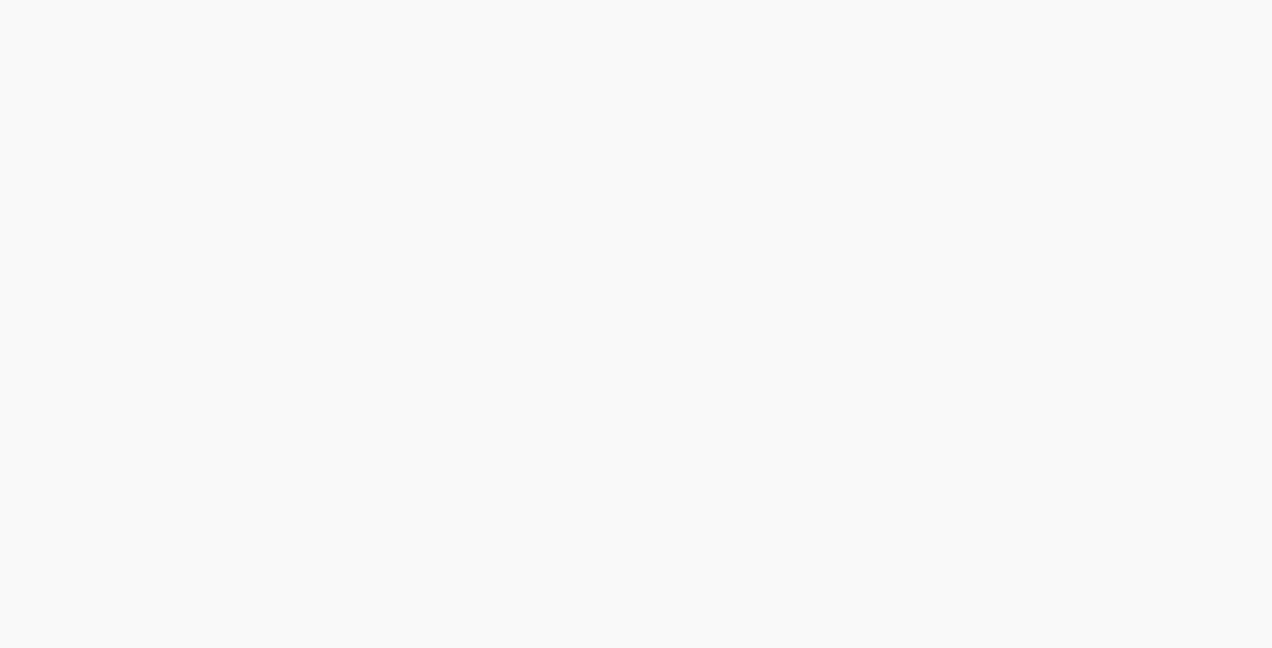 scroll, scrollTop: 0, scrollLeft: 0, axis: both 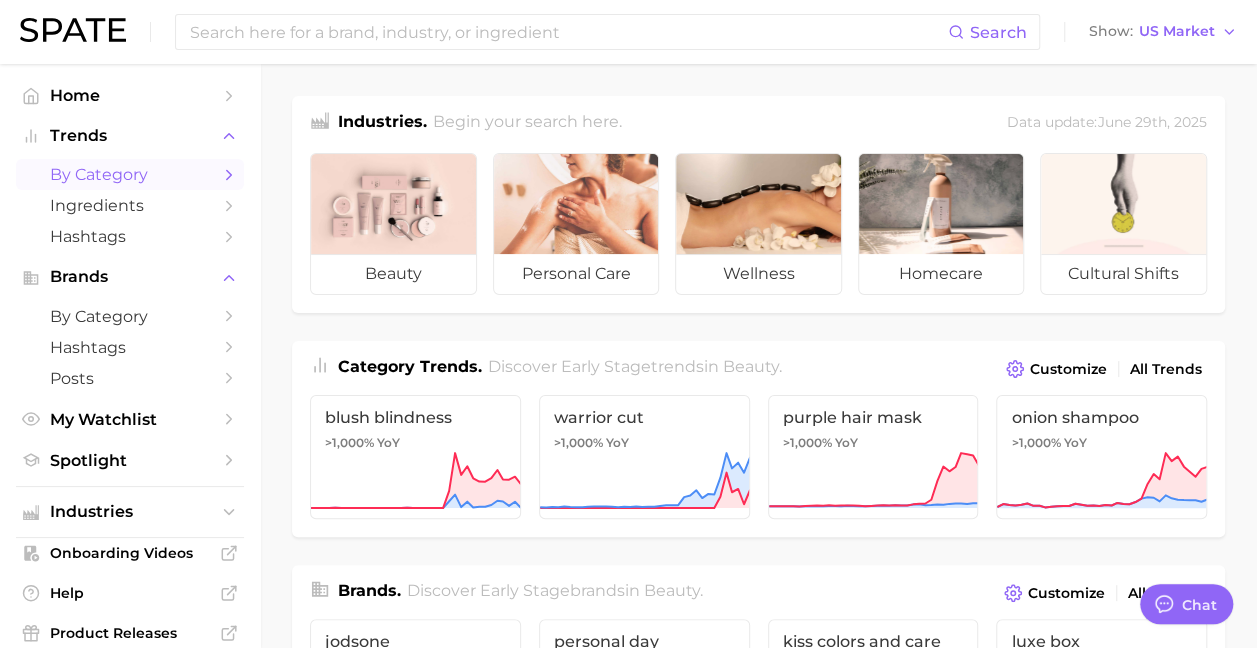 click on "by Category" at bounding box center (130, 174) 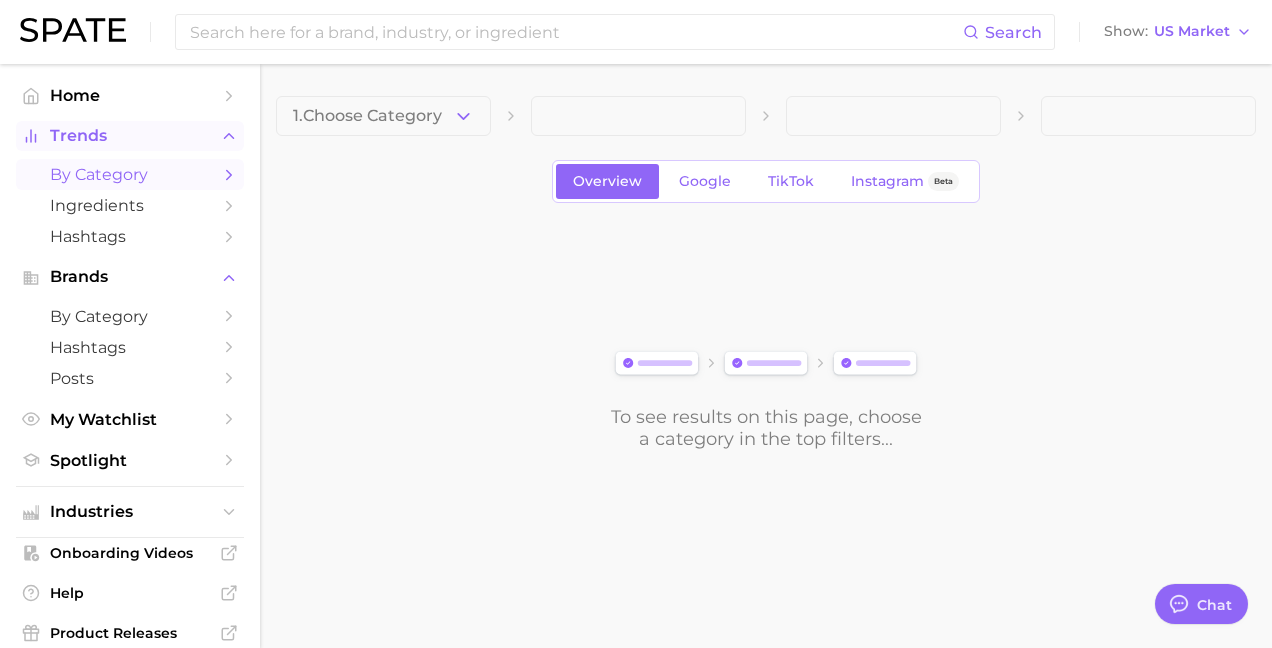 click on "Trends" at bounding box center (130, 136) 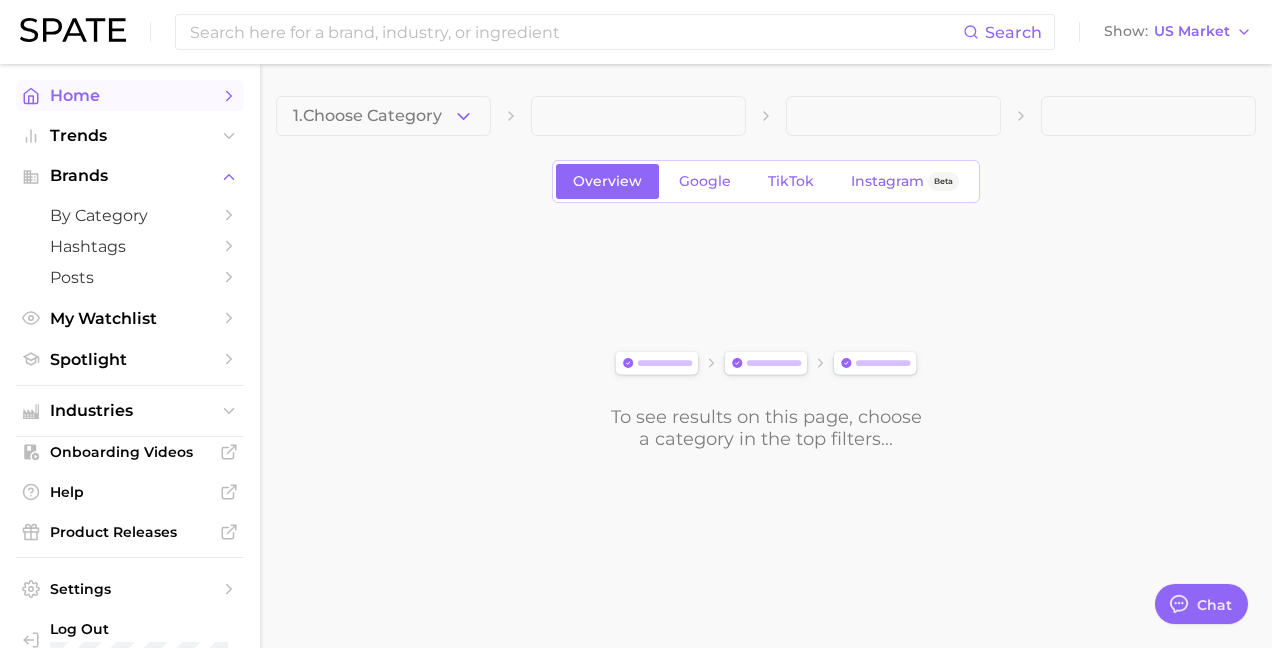 click on "Home" at bounding box center (130, 95) 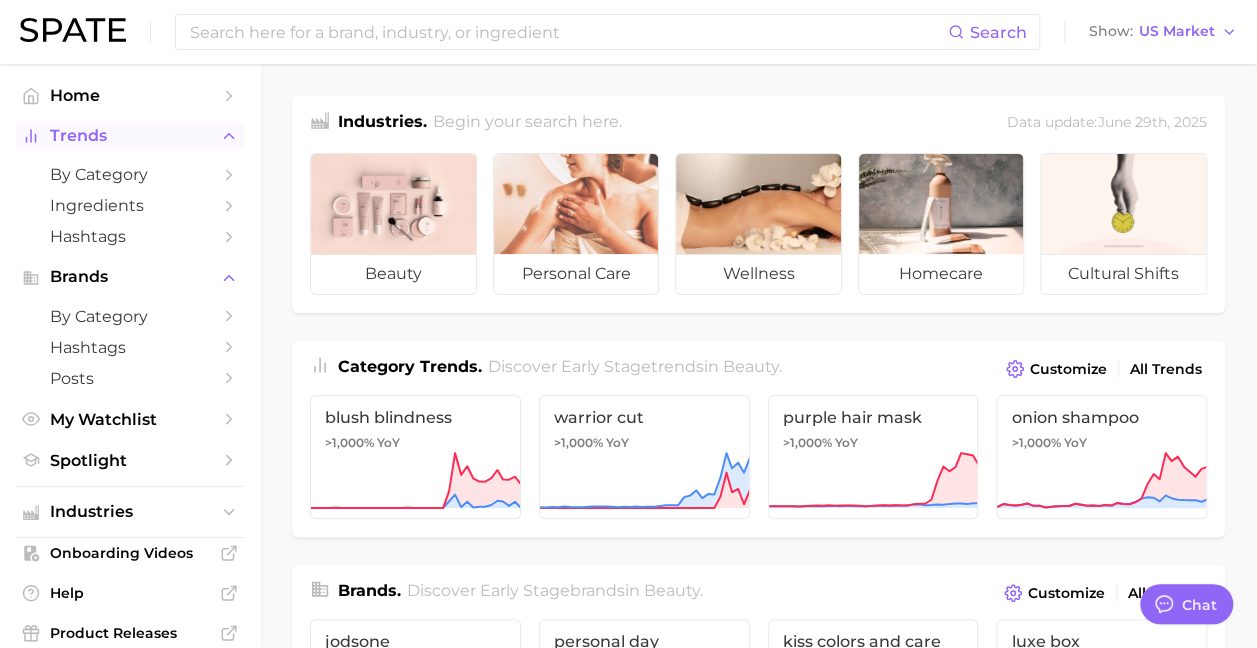 click on "Trends" at bounding box center [130, 136] 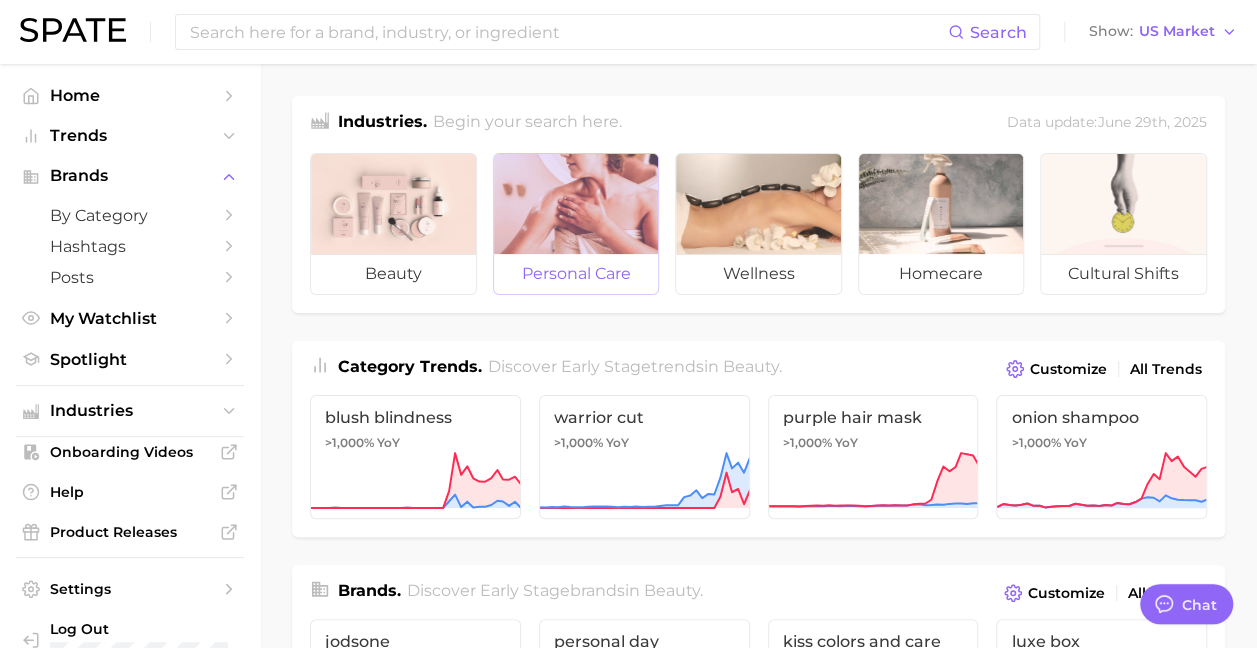 click on "personal care" at bounding box center [576, 274] 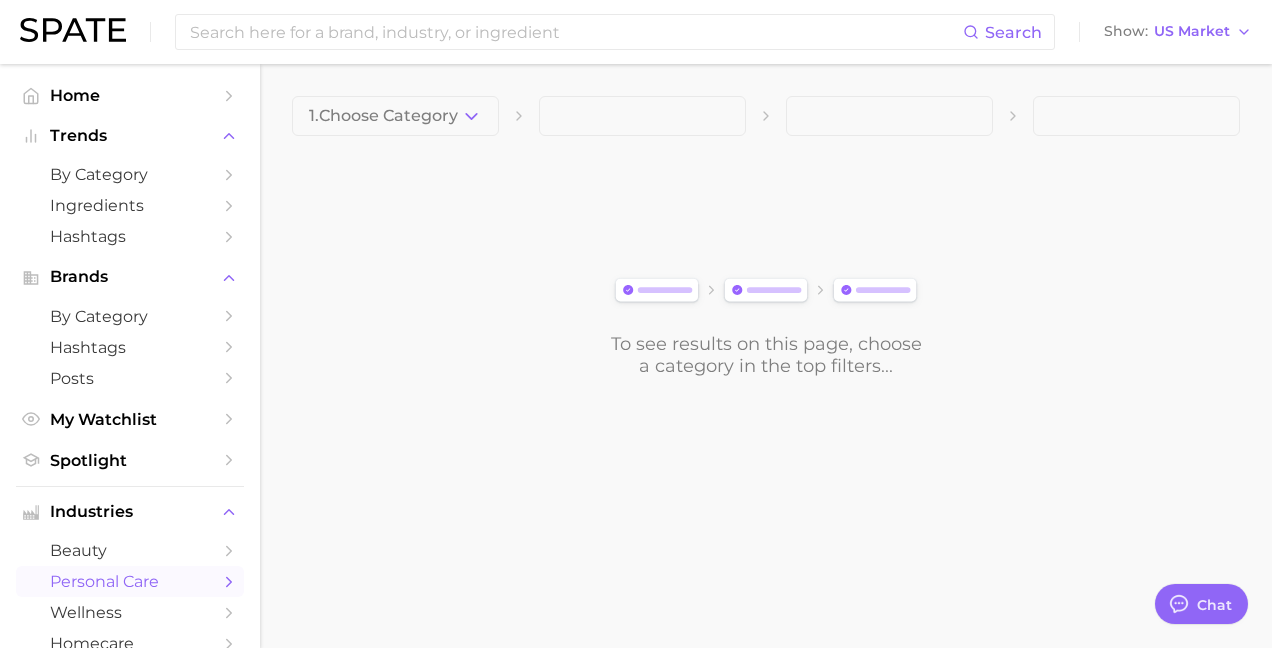 click at bounding box center [642, 116] 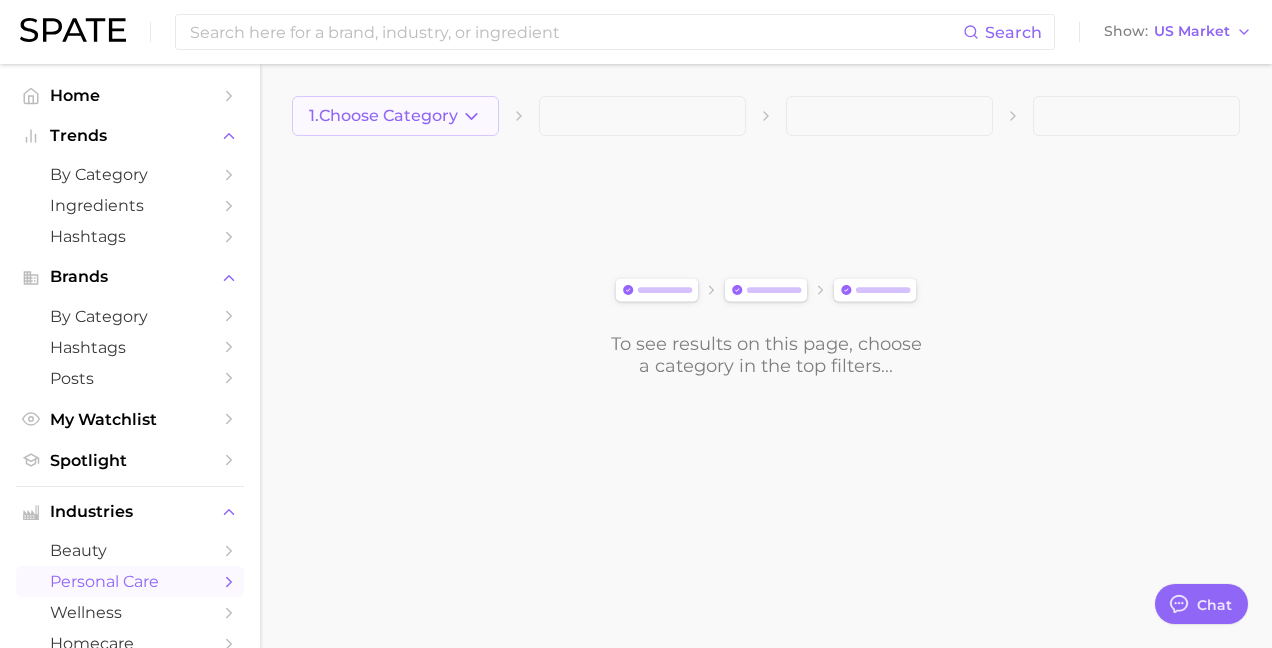 click on "1.  Choose Category" at bounding box center (383, 116) 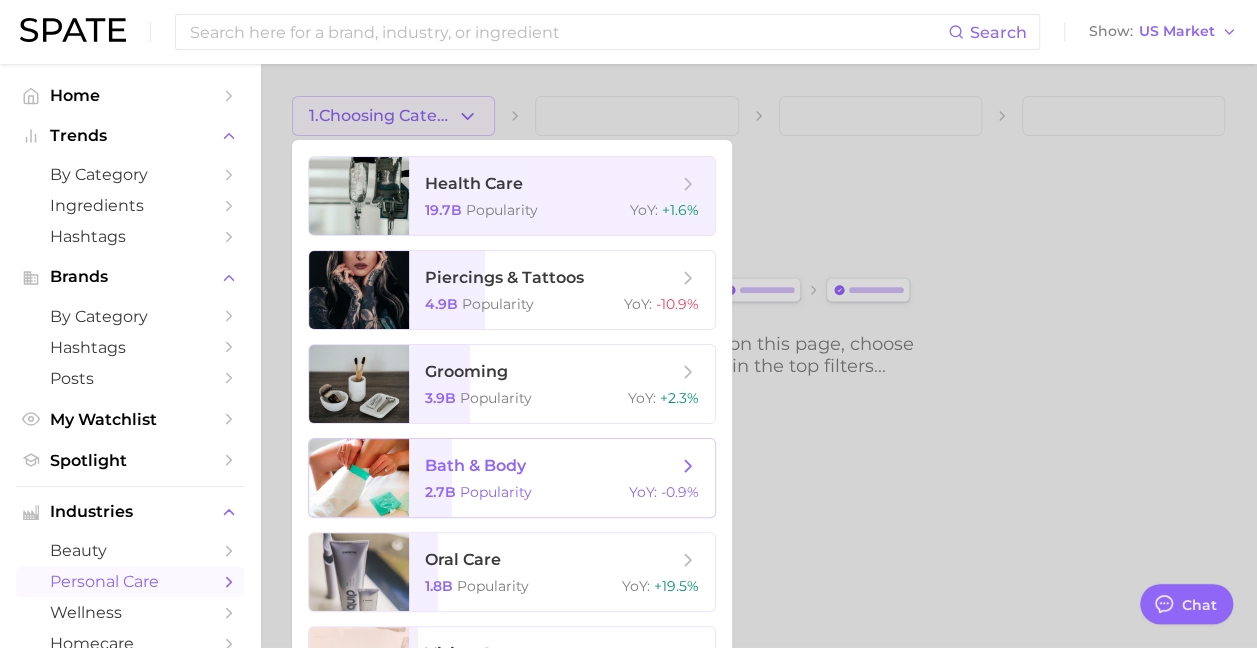 click on "bath & body" at bounding box center [475, 465] 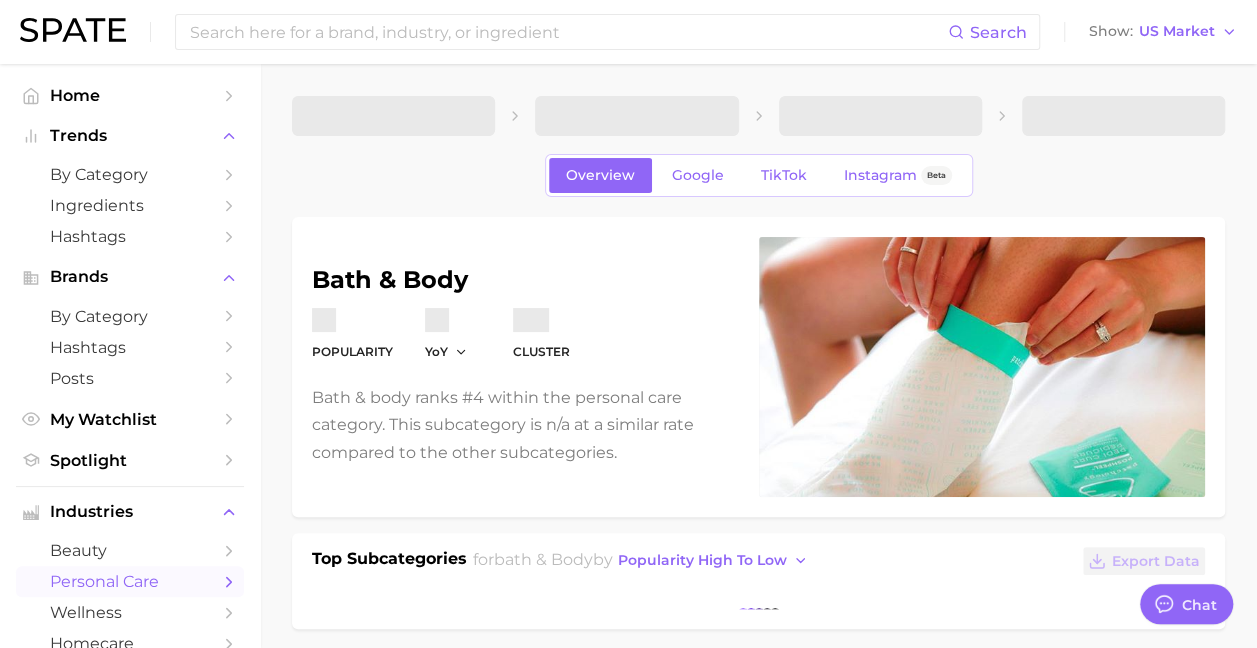 type on "x" 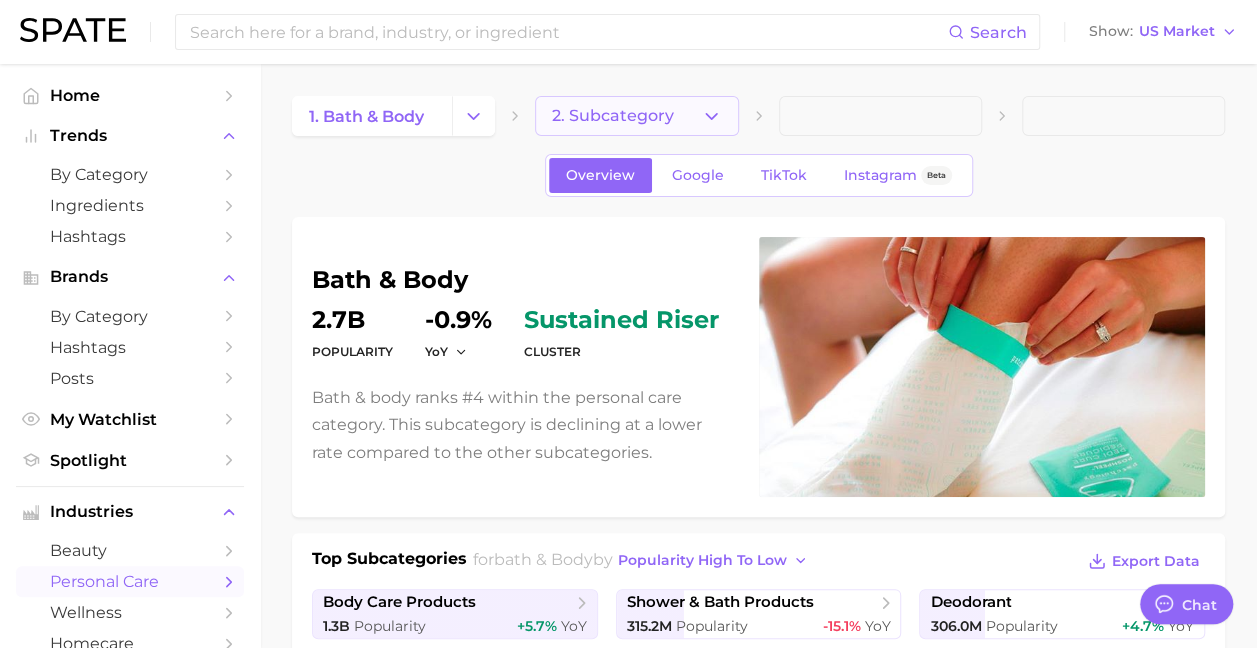 click on "2. Subcategory" at bounding box center (613, 116) 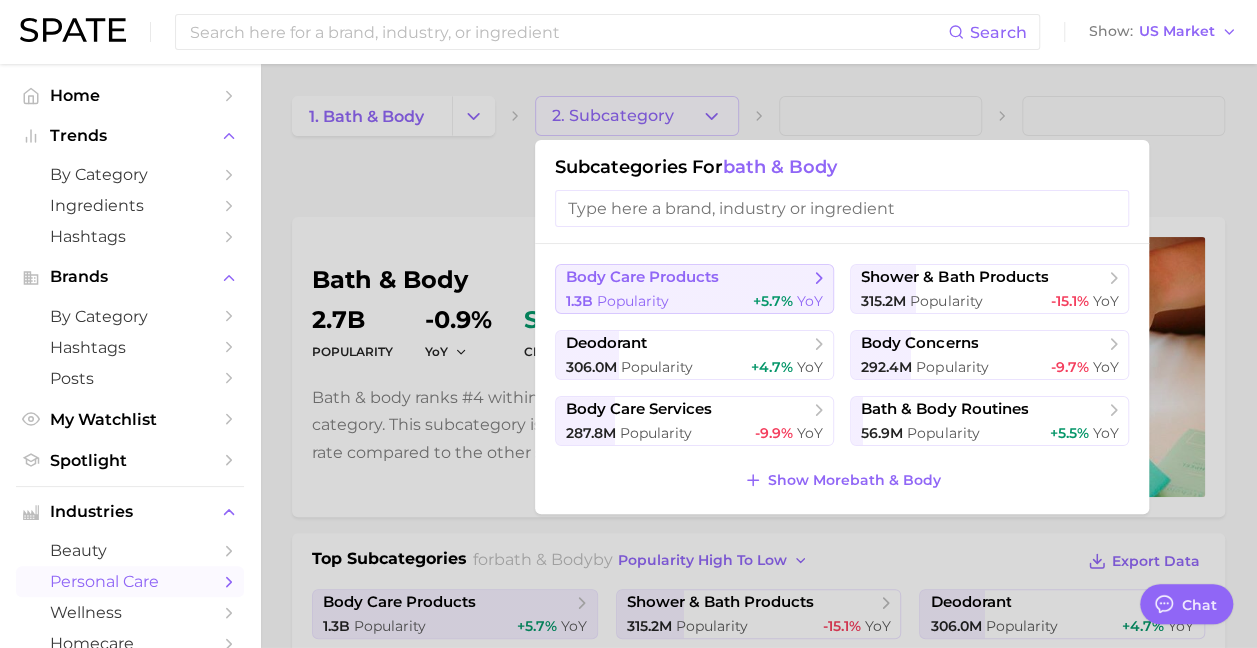 click on "body care products" at bounding box center (642, 277) 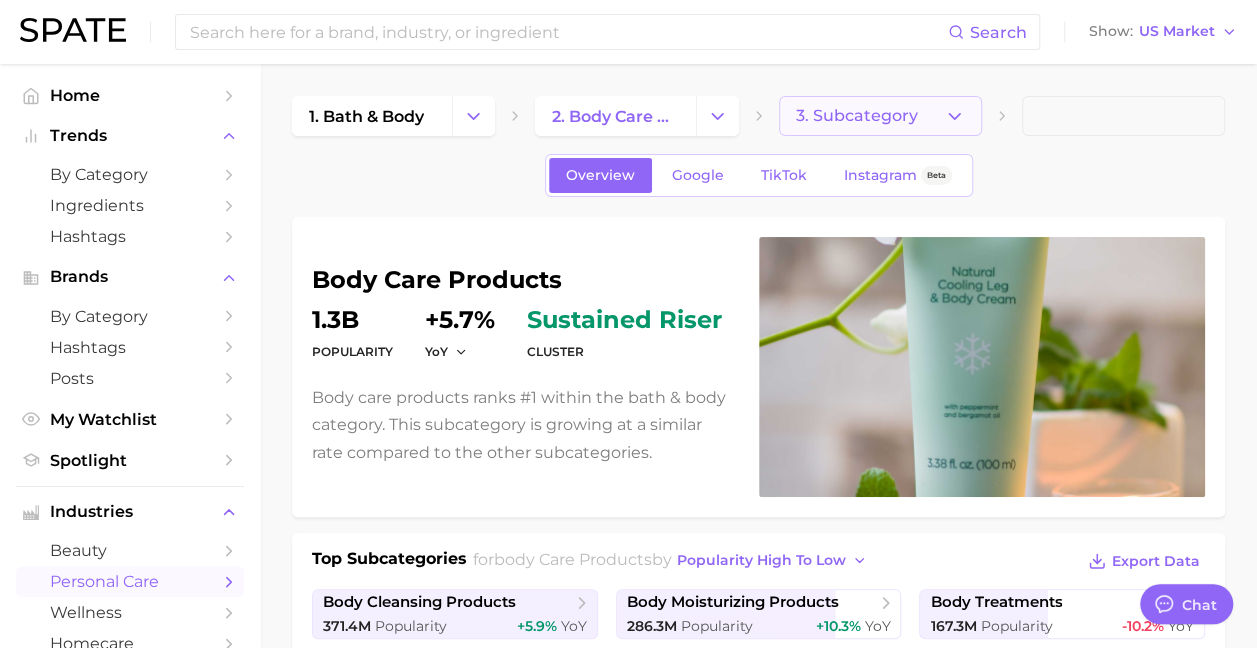click on "3. Subcategory" at bounding box center [857, 116] 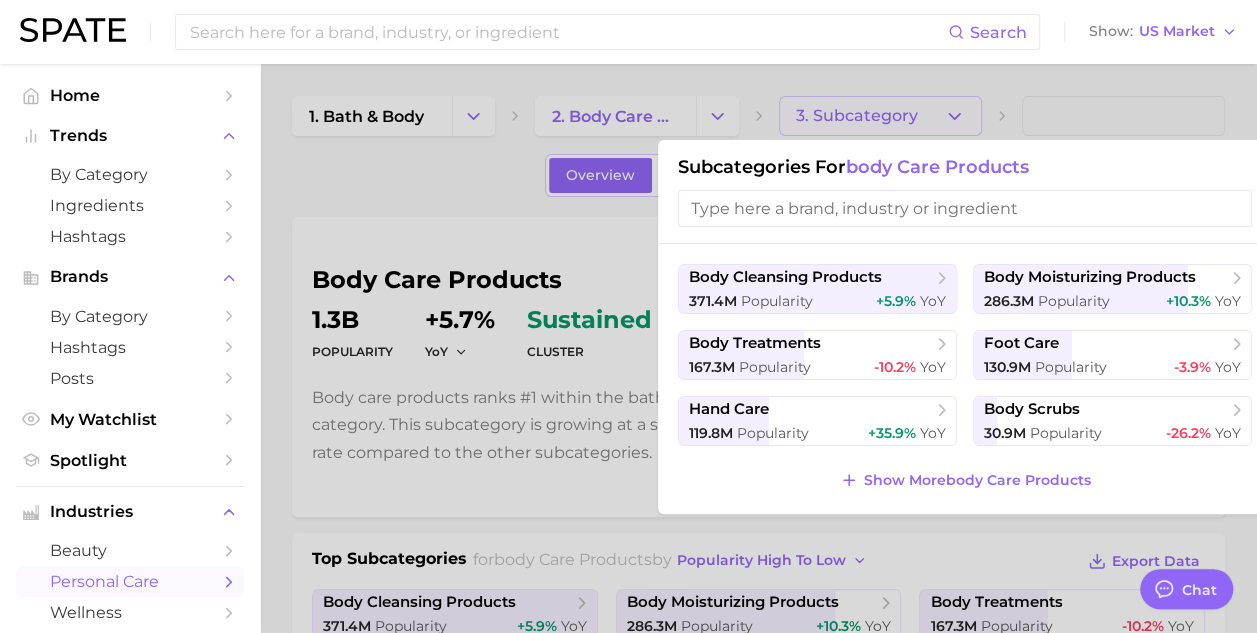 click at bounding box center [965, 208] 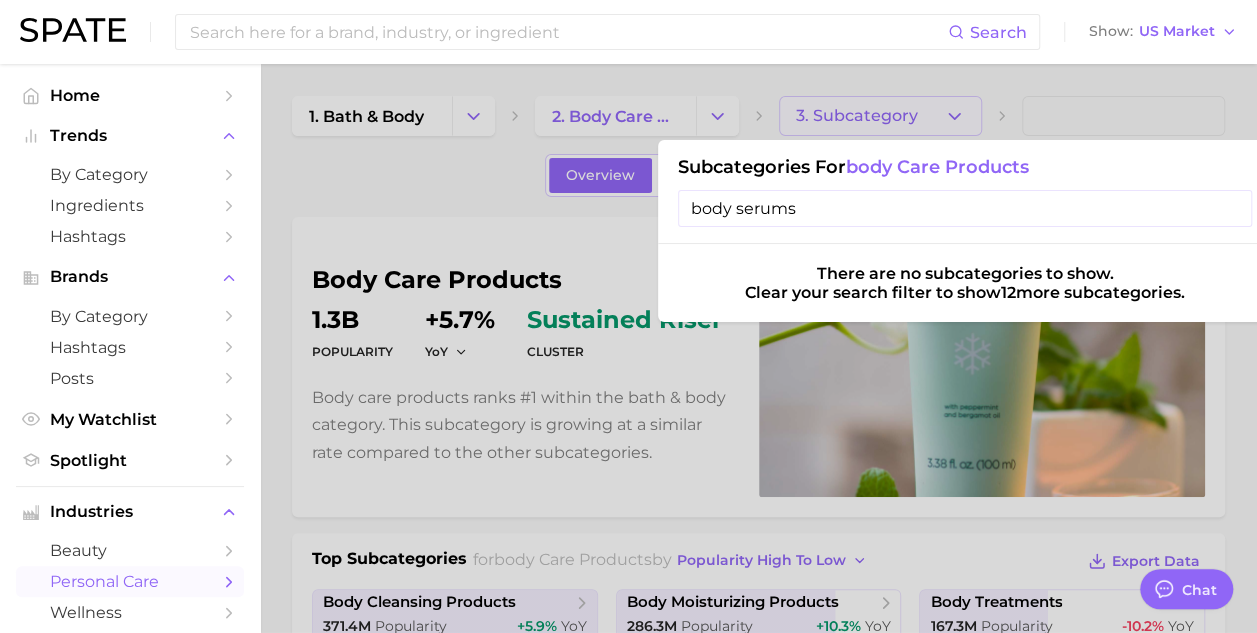 type on "body serums" 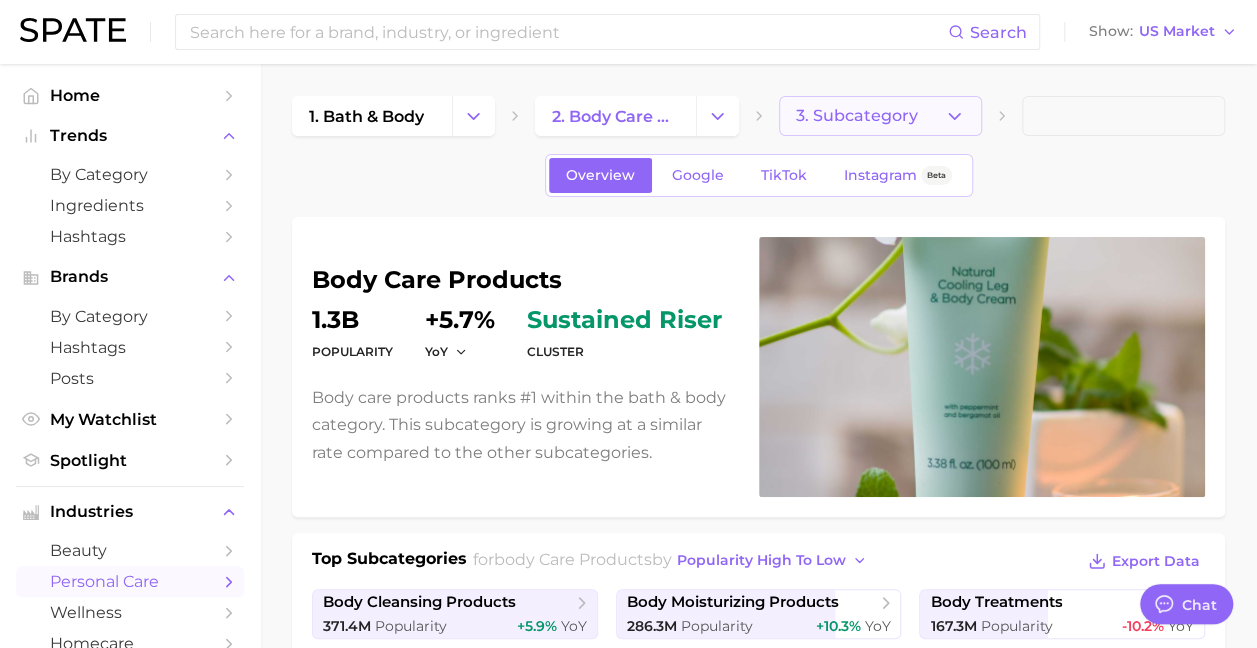 click on "3. Subcategory" at bounding box center [880, 116] 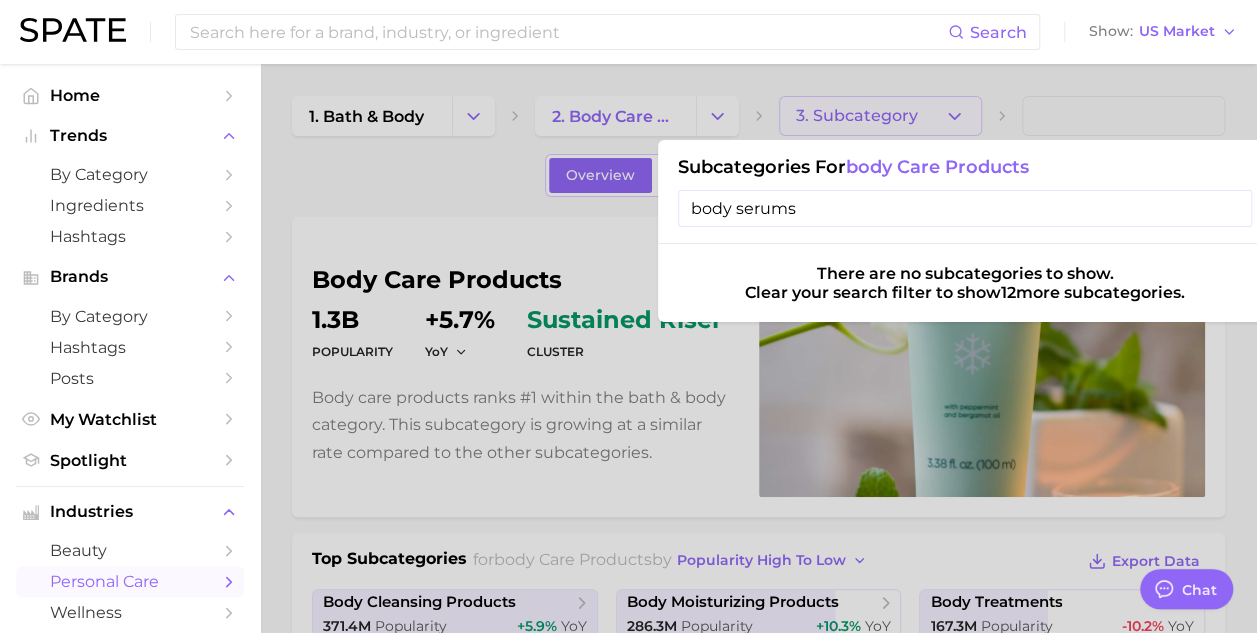 drag, startPoint x: 472, startPoint y: 270, endPoint x: 514, endPoint y: 261, distance: 42.953465 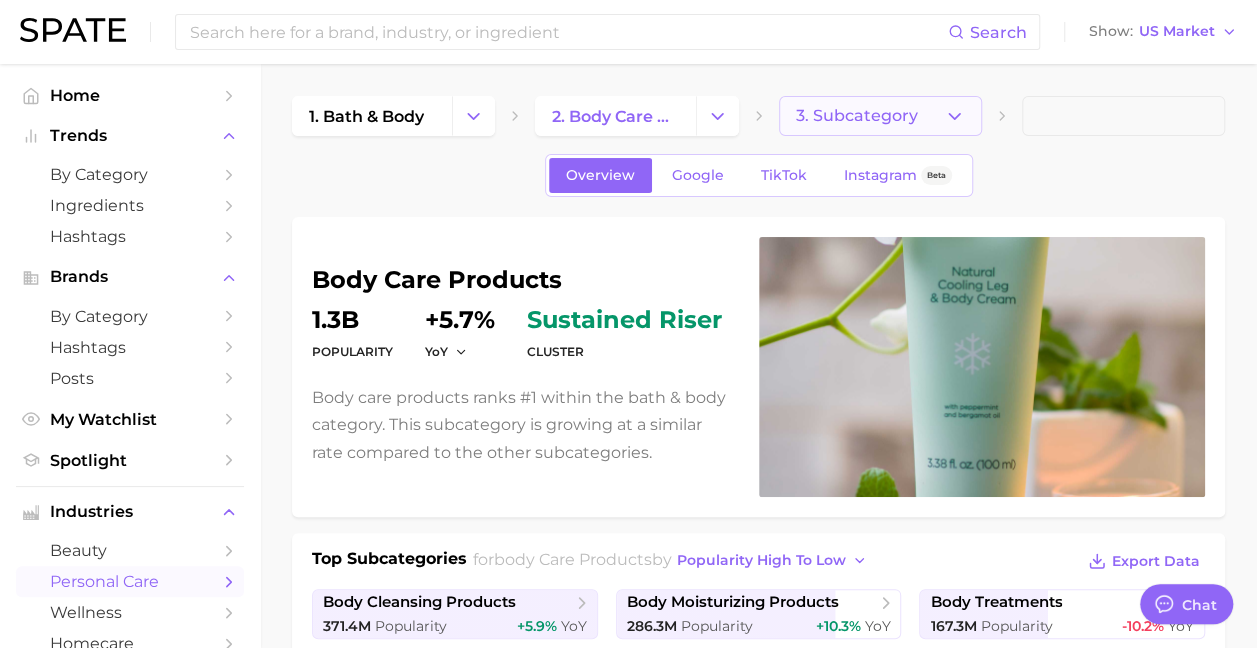 click on "3. Subcategory" at bounding box center (857, 116) 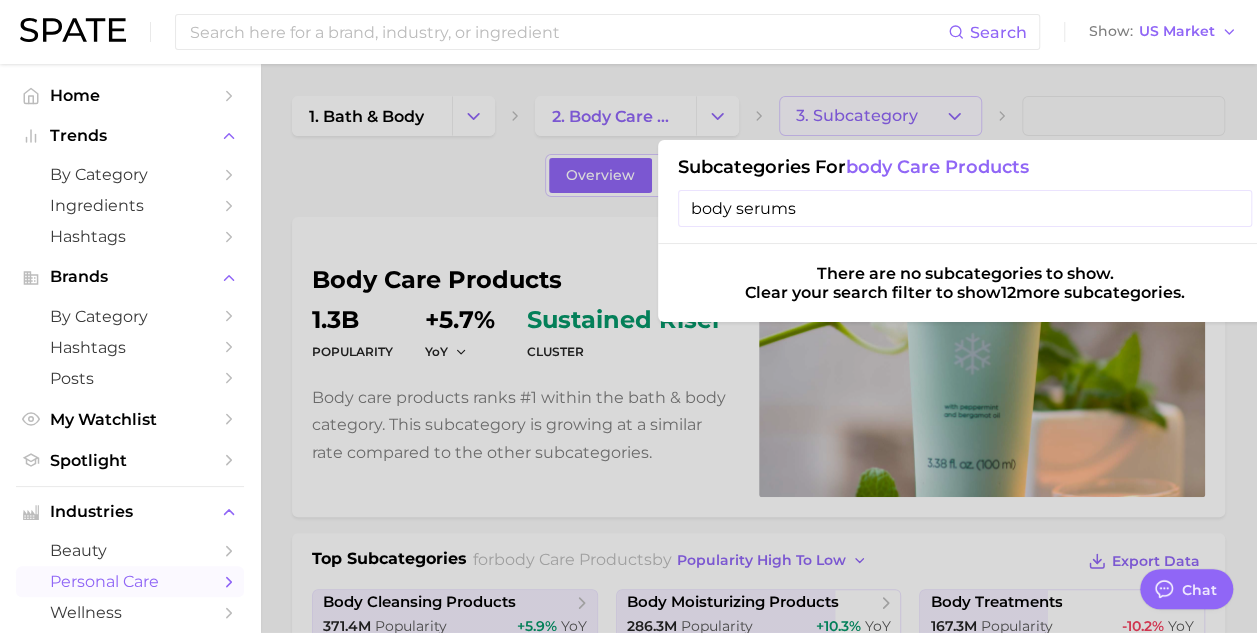 drag, startPoint x: 816, startPoint y: 221, endPoint x: 571, endPoint y: 202, distance: 245.73563 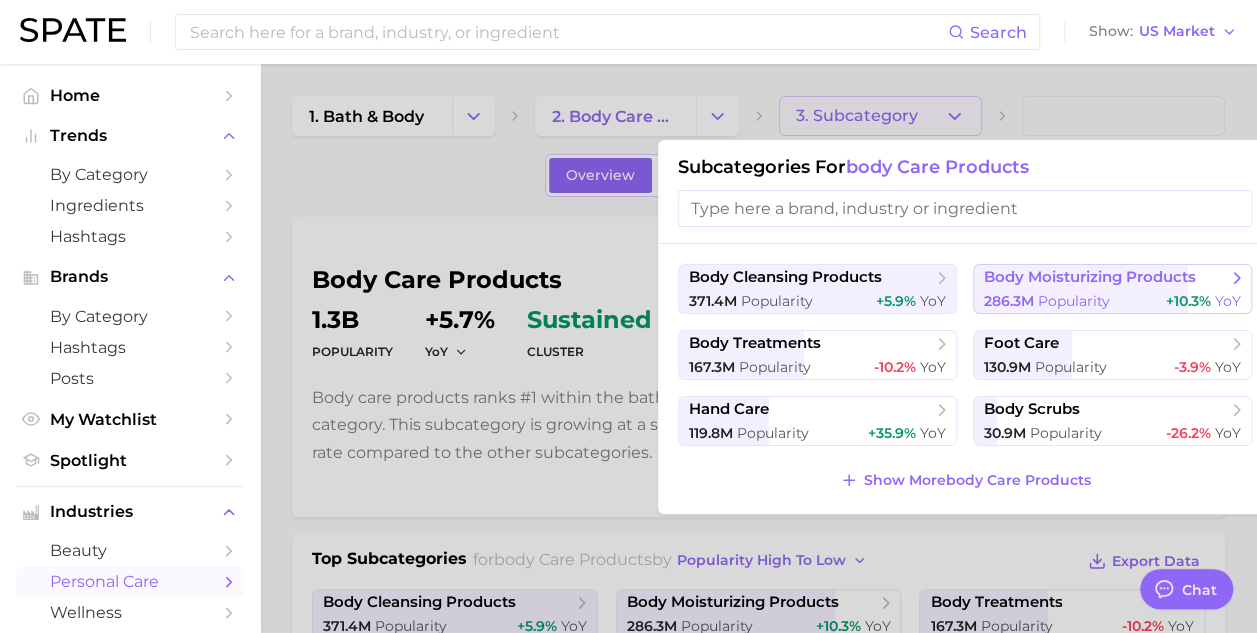 type 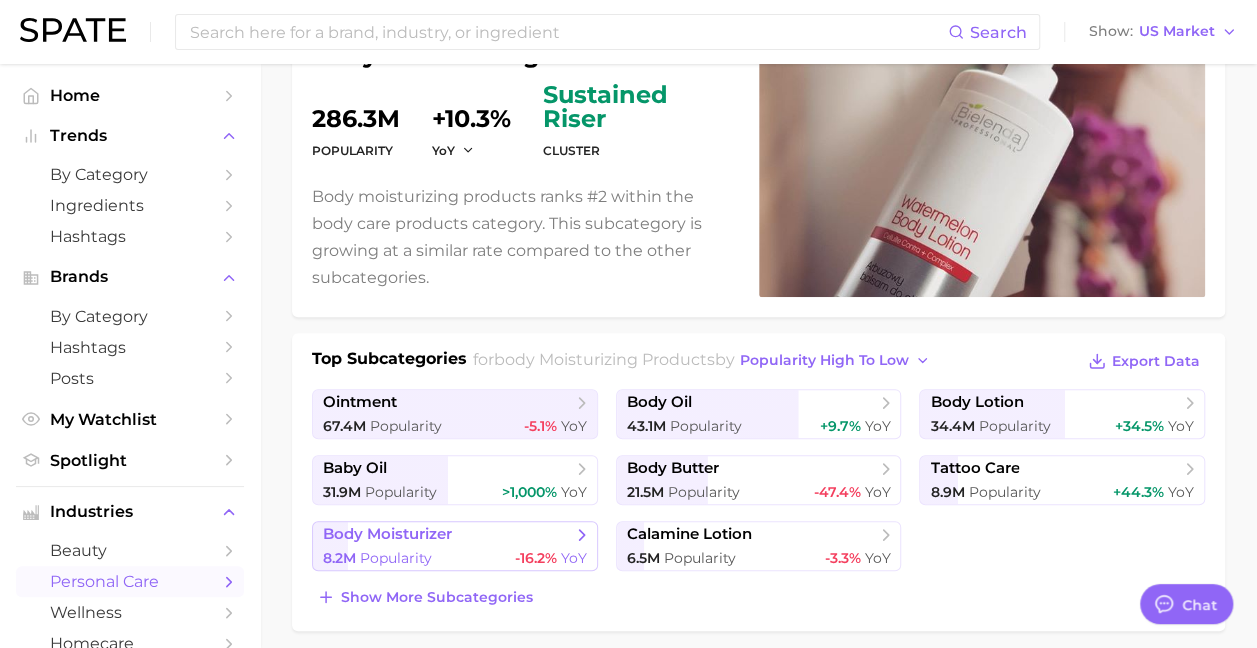 scroll, scrollTop: 300, scrollLeft: 0, axis: vertical 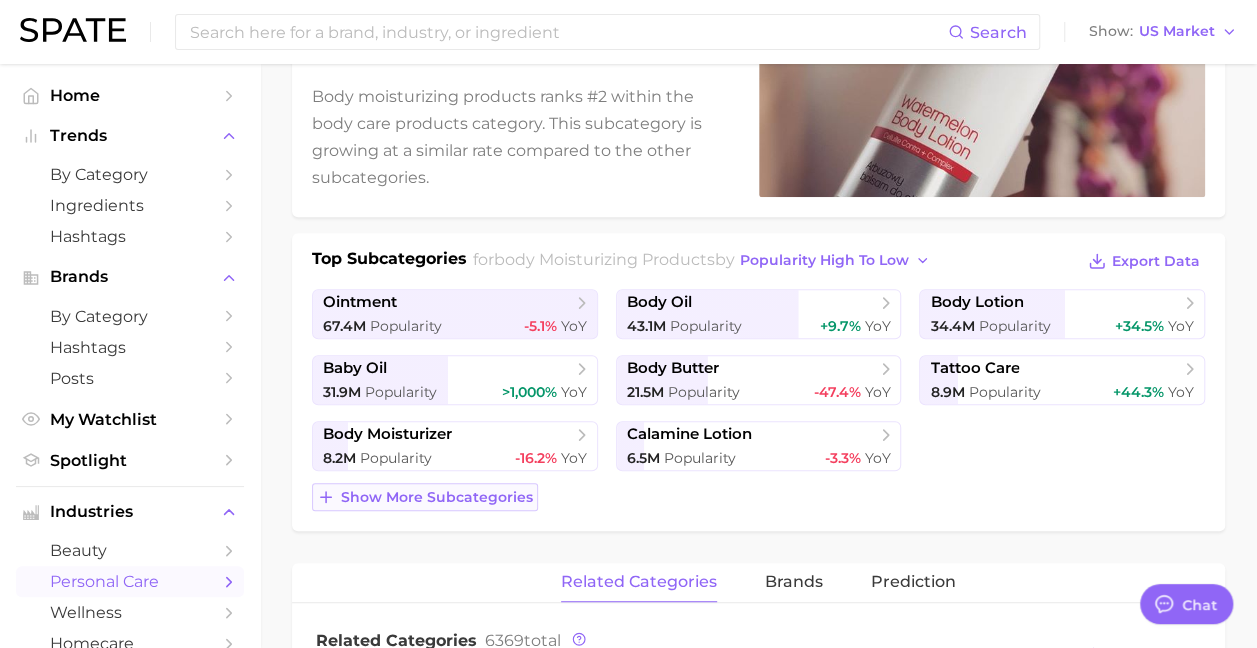click on "Show more subcategories" at bounding box center (437, 497) 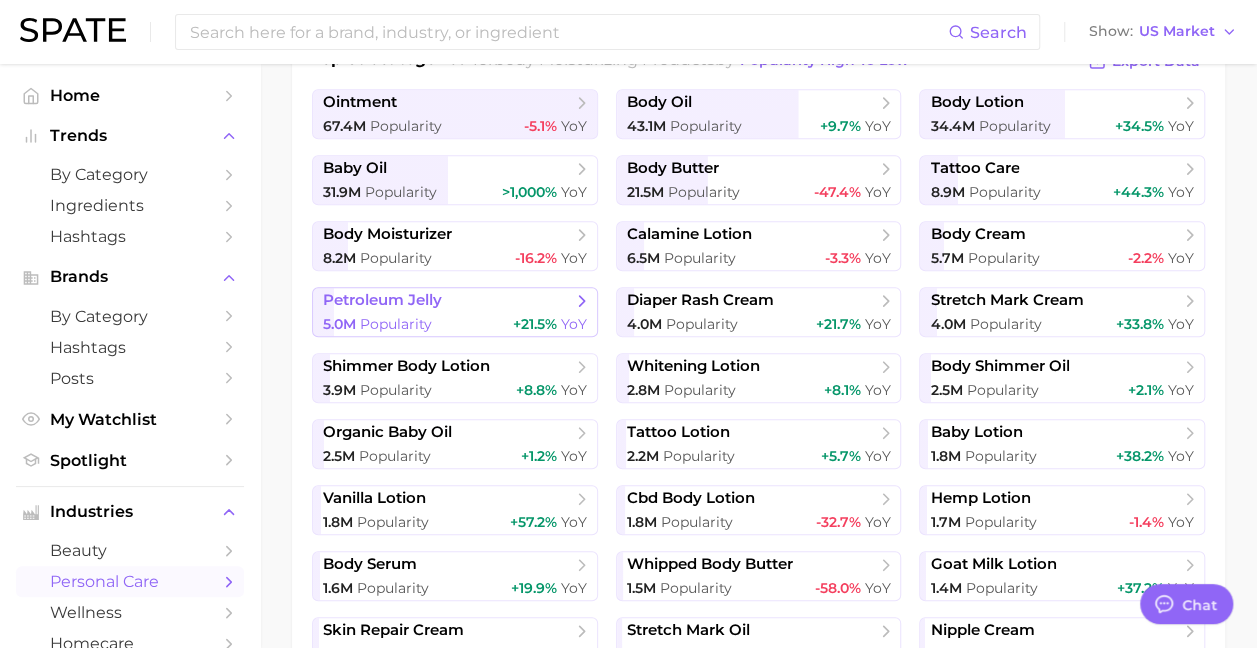 scroll, scrollTop: 600, scrollLeft: 0, axis: vertical 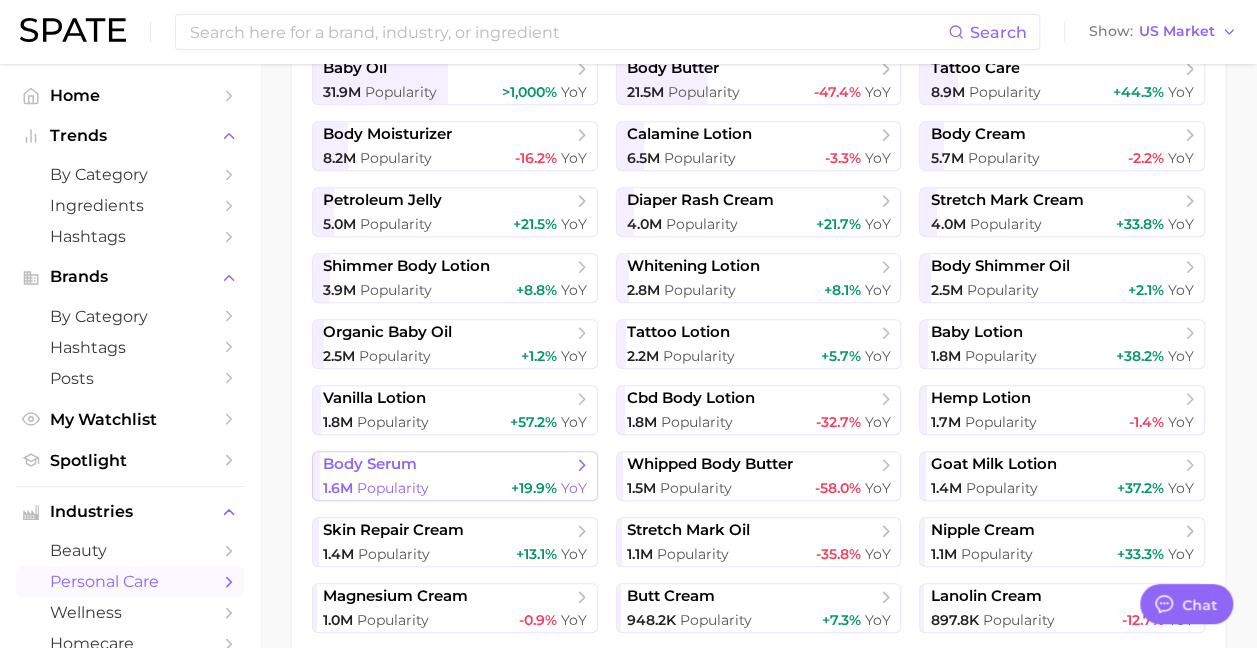 click on "body serum 1.6m   Popularity +19.9%   YoY" at bounding box center [455, 476] 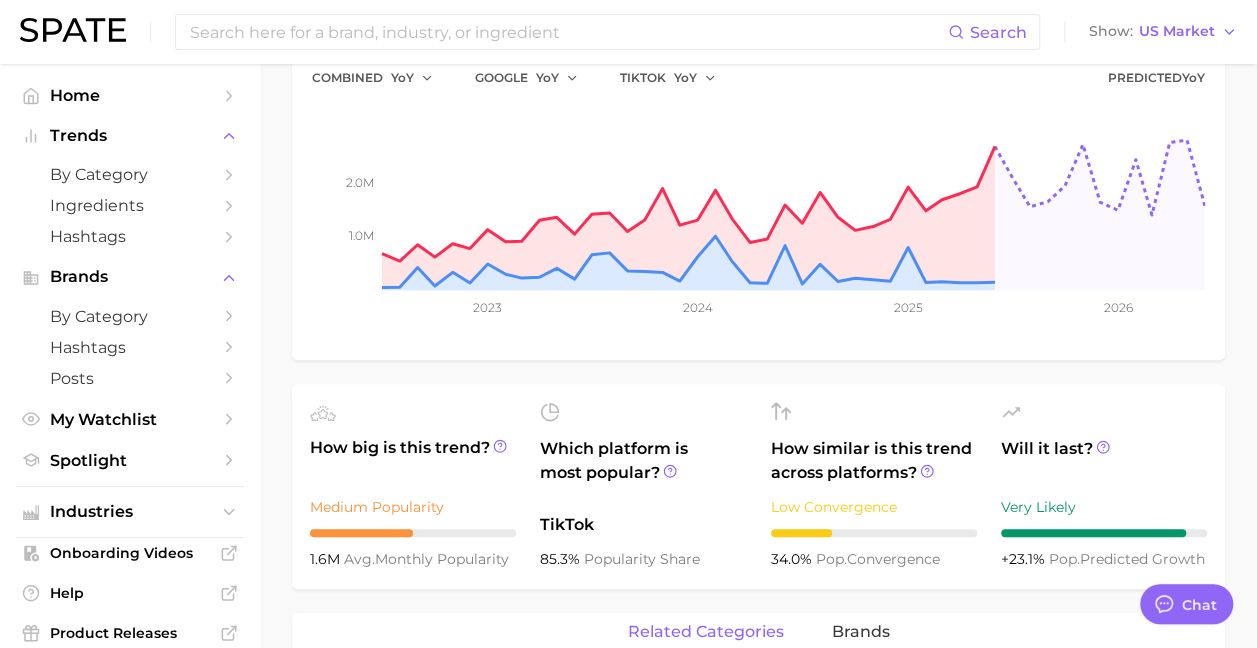 scroll, scrollTop: 500, scrollLeft: 0, axis: vertical 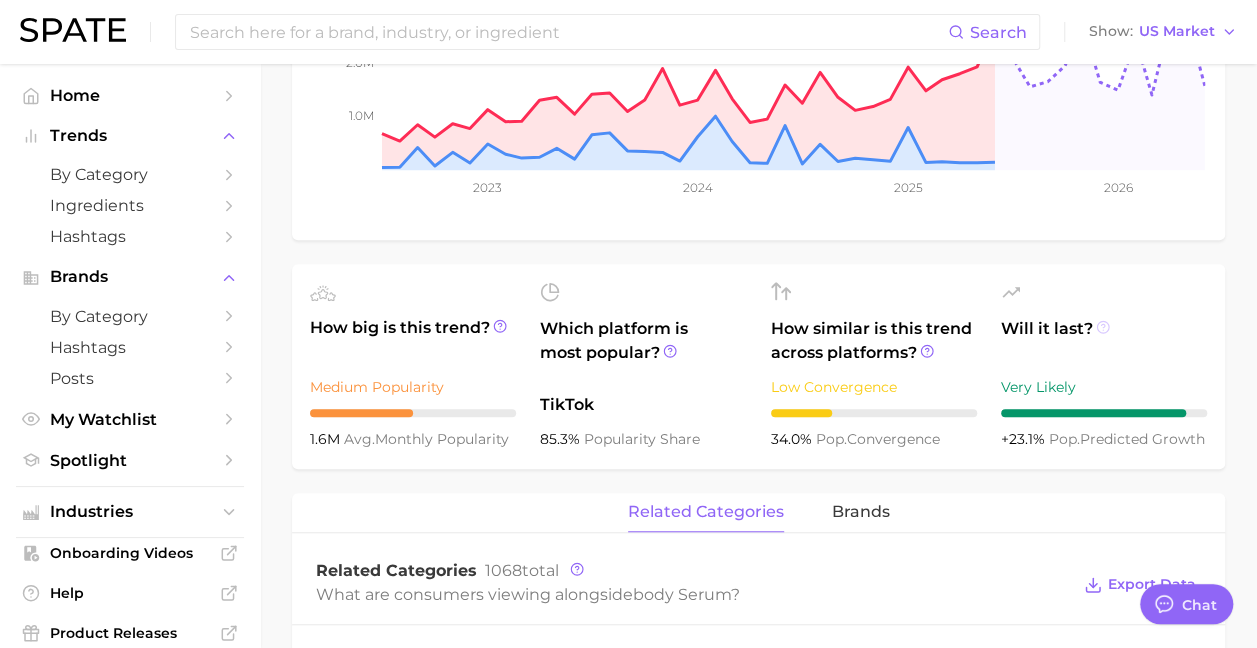 click 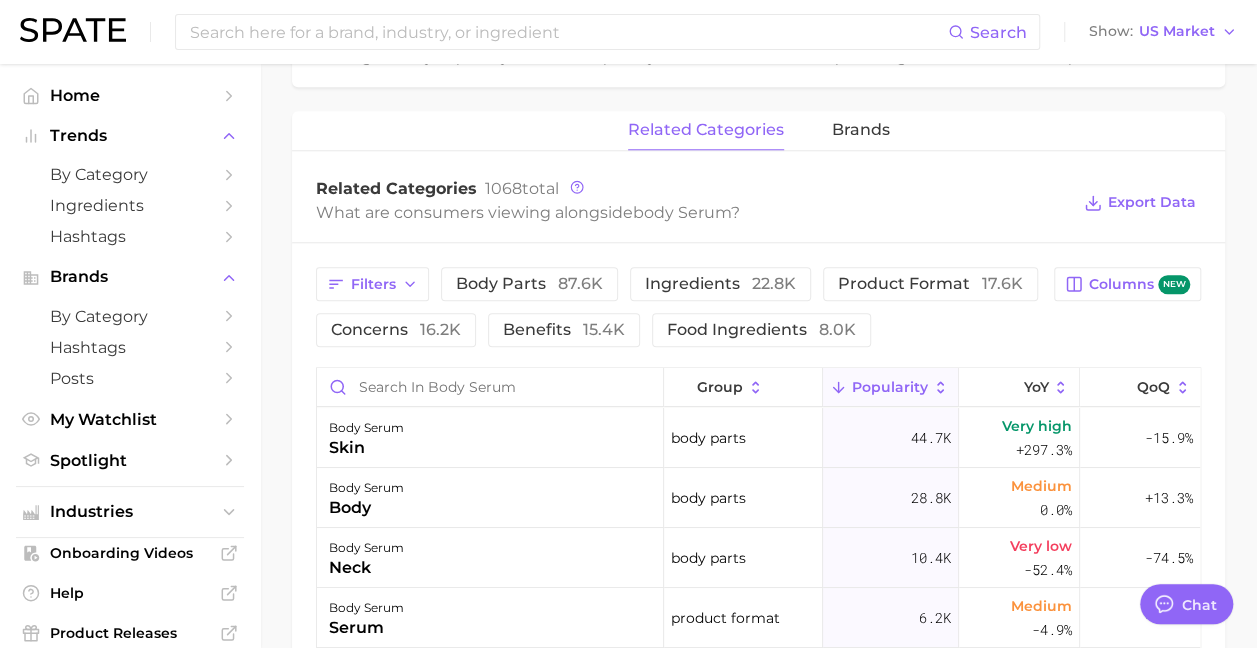 scroll, scrollTop: 900, scrollLeft: 0, axis: vertical 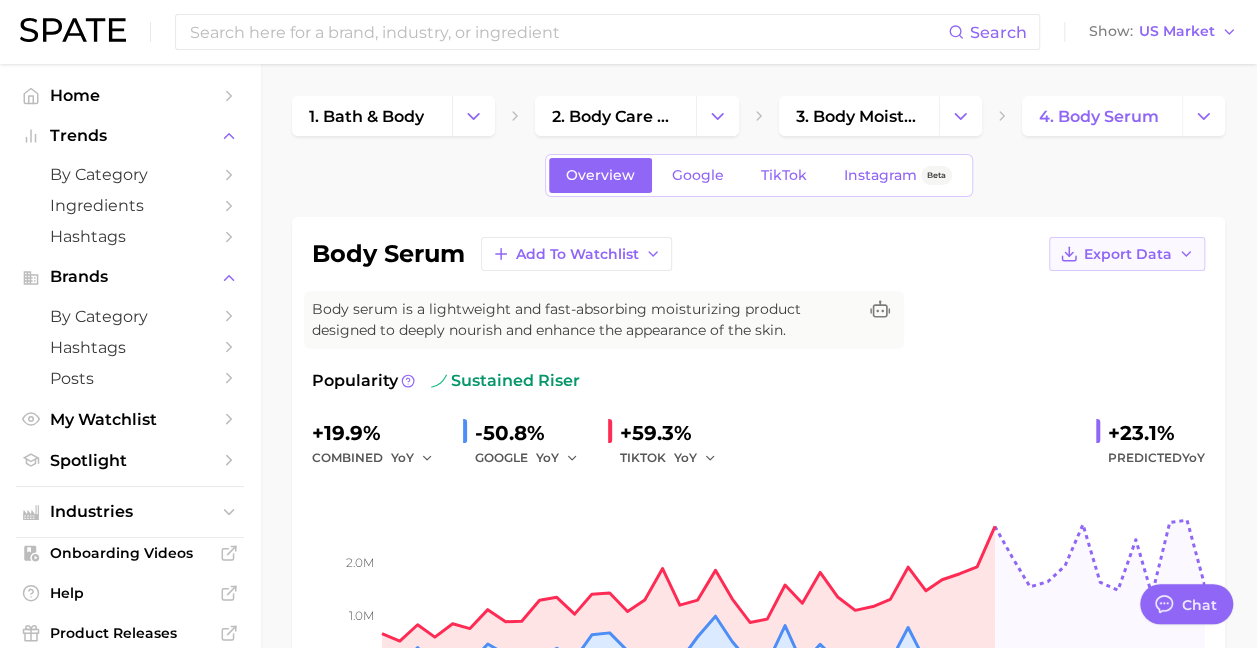 click on "Export Data" at bounding box center (1128, 254) 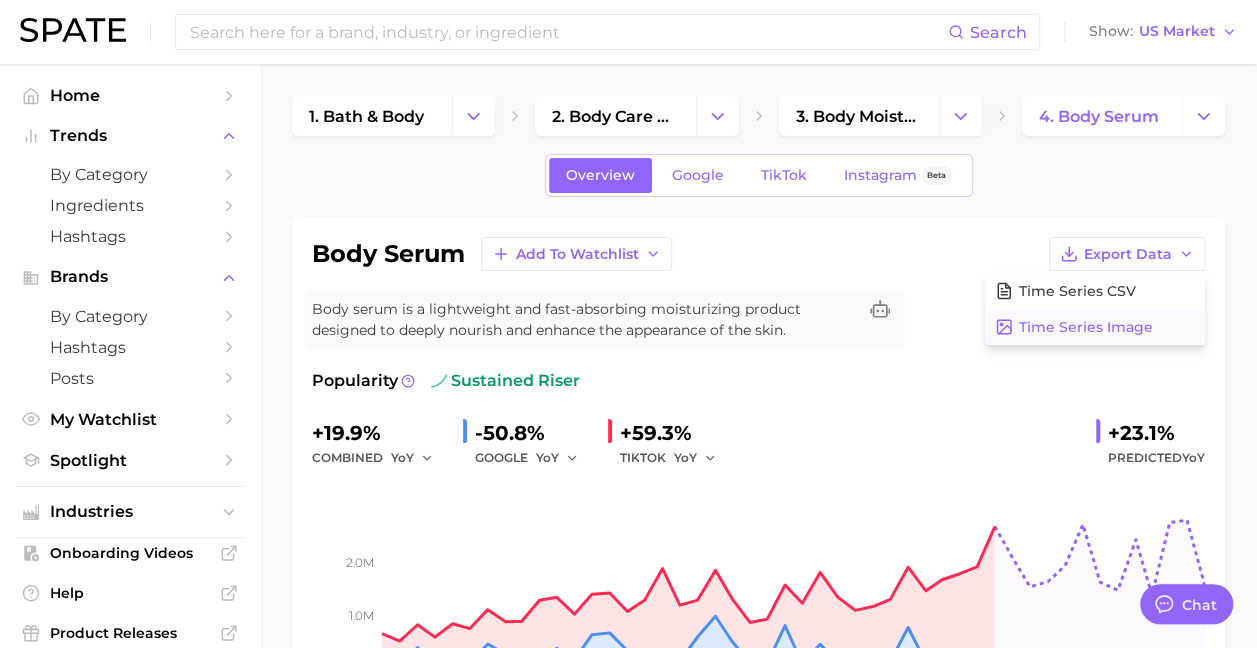 click on "Time Series Image" at bounding box center [1086, 327] 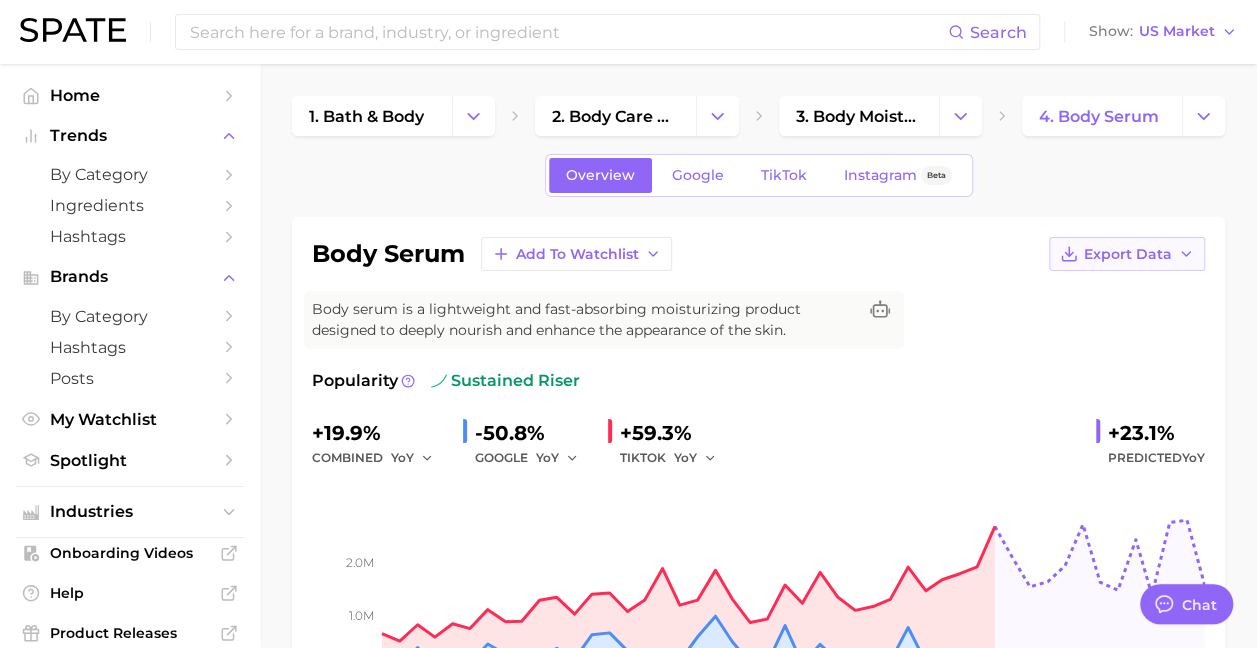 click on "Export Data" at bounding box center (1128, 254) 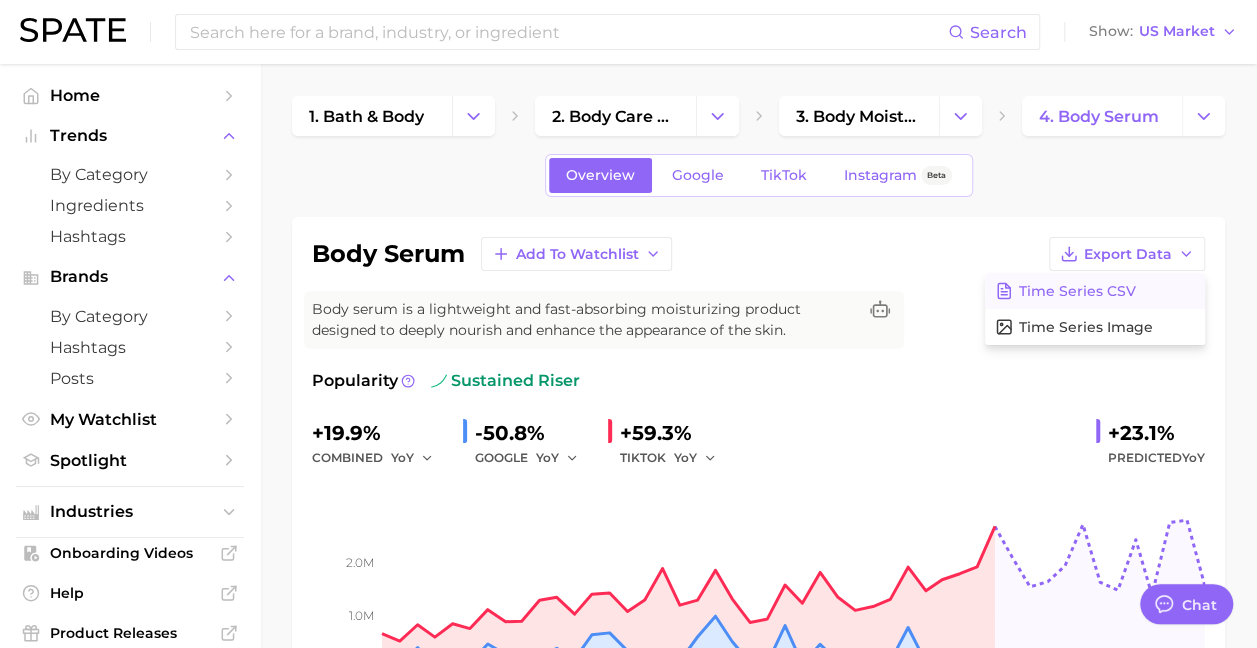 click on "Time Series CSV" at bounding box center [1077, 291] 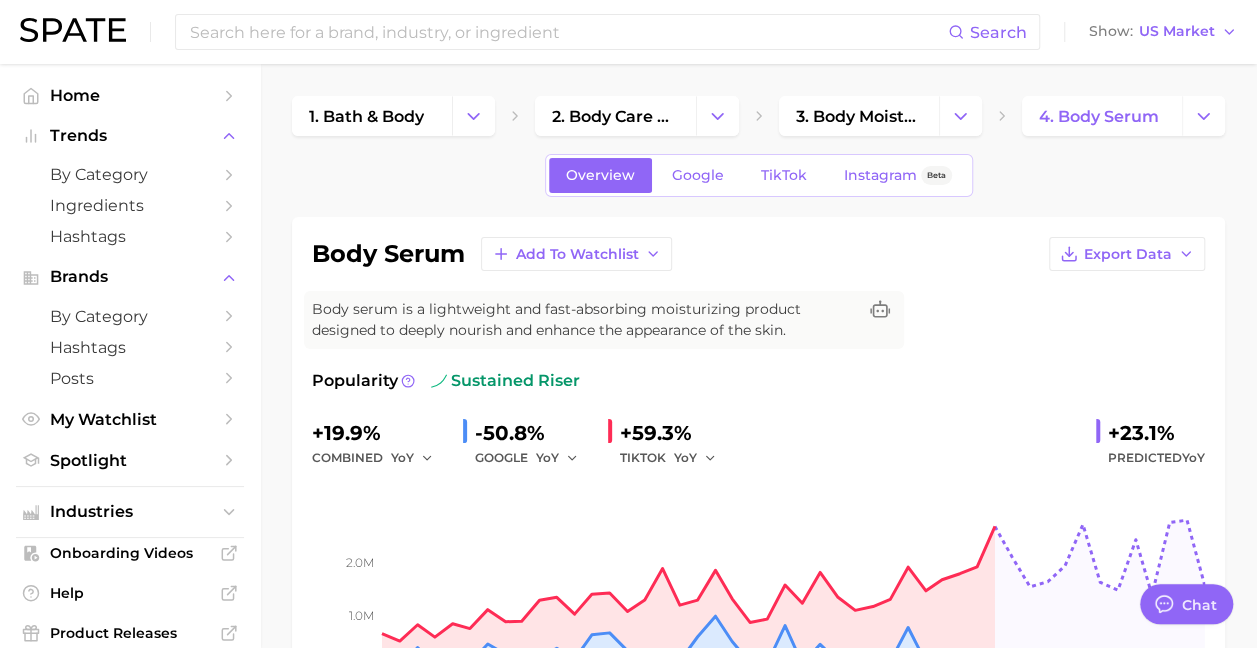 click on "Overview Google TikTok Instagram Beta body serum Add to Watchlist Export Data Body serum is a lightweight and fast-absorbing moisturizing product designed to deeply nourish and enhance the appearance of the skin. Popularity sustained riser +19.9% combined YoY -50.8% GOOGLE YoY +59.3% TIKTOK YoY +23.1% Predicted YoY 1.0m 2.0m 2023 2024 2025 2026 How big is this trend? Medium Popularity 1.6m avg. monthly popularity Which platform is most popular? TikTok 85.3% popularity share How similar is this trend across platforms? Low Convergence 34.0% pop. convergence Will it last? Very Likely +23.1% pop. predicted growth related categories brands Related Categories 1068 total What are consumers viewing alongside body serum ? Export Data Filters body parts 87.6k ingredients 22.8k product format 17.6k concerns 16.2k benefits 15.4k food ingredients 8.0k Columns new group Popularity YoY QoQ body serum skin body parts 44.7k Very high +297.3% -15.9% body serum body body parts 28.8k Medium 0.0% +13.3% neck - -" at bounding box center [758, 1037] 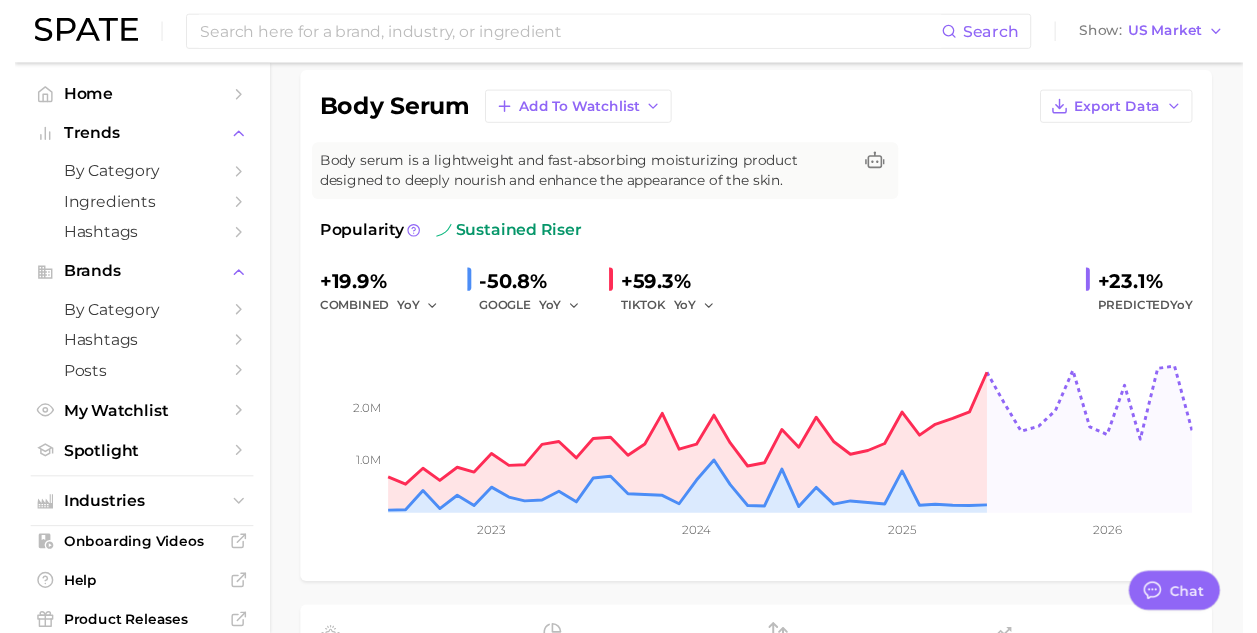 scroll, scrollTop: 0, scrollLeft: 0, axis: both 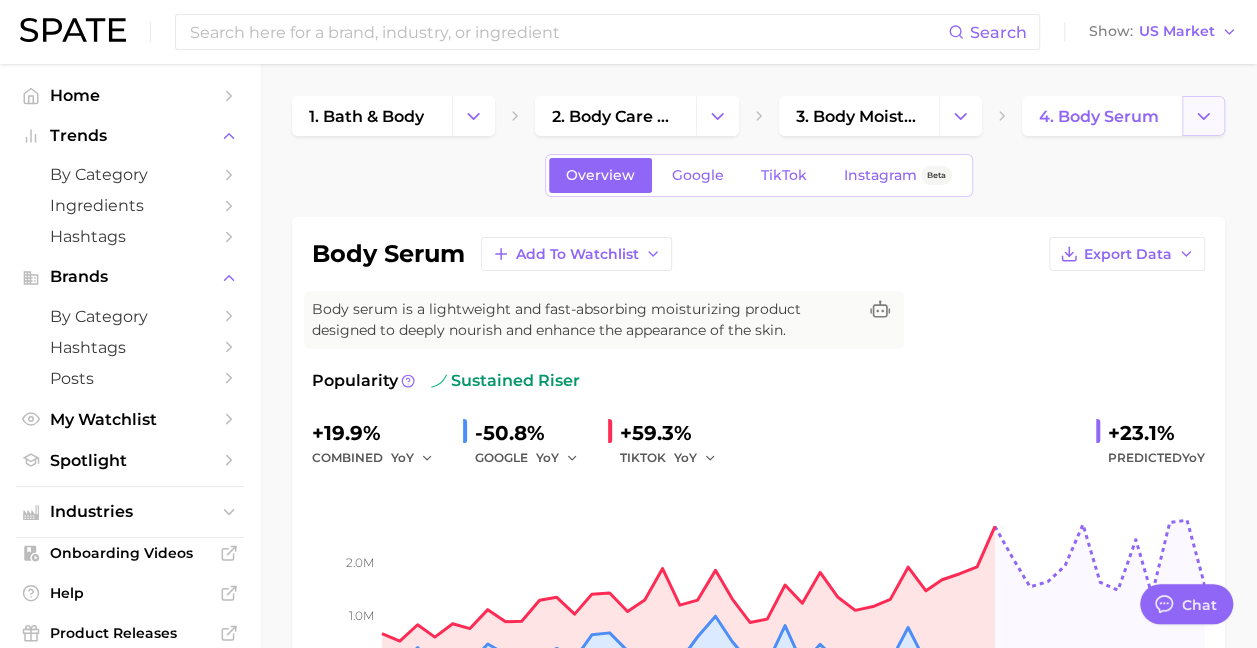 click at bounding box center (1203, 116) 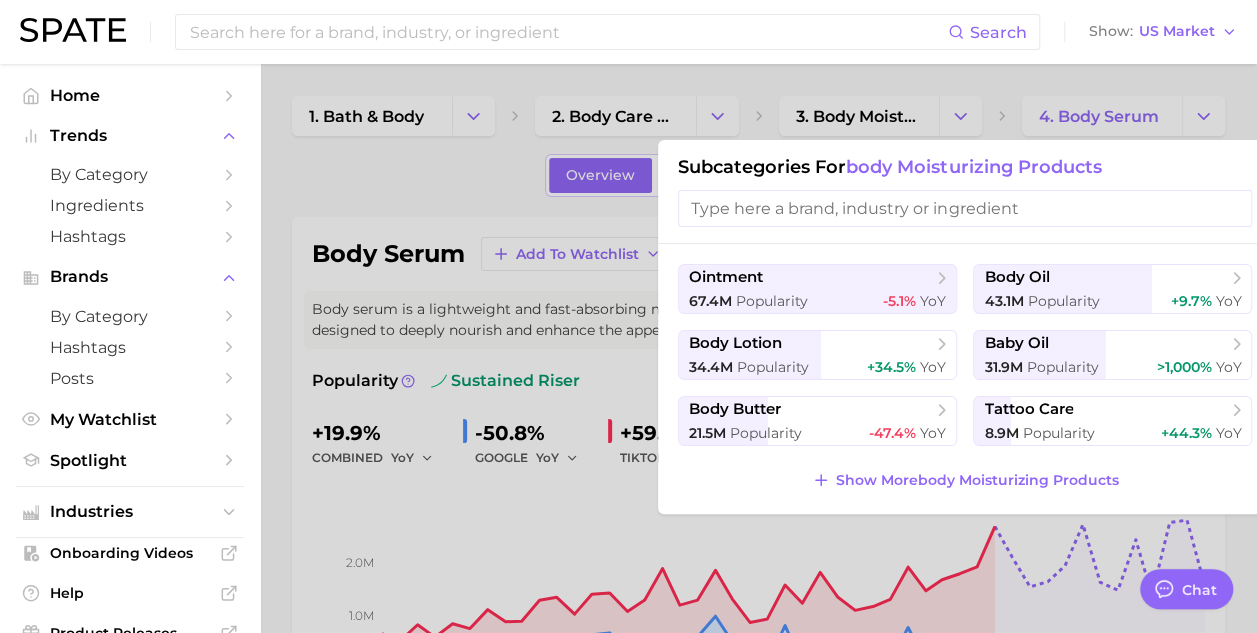 click at bounding box center (628, 316) 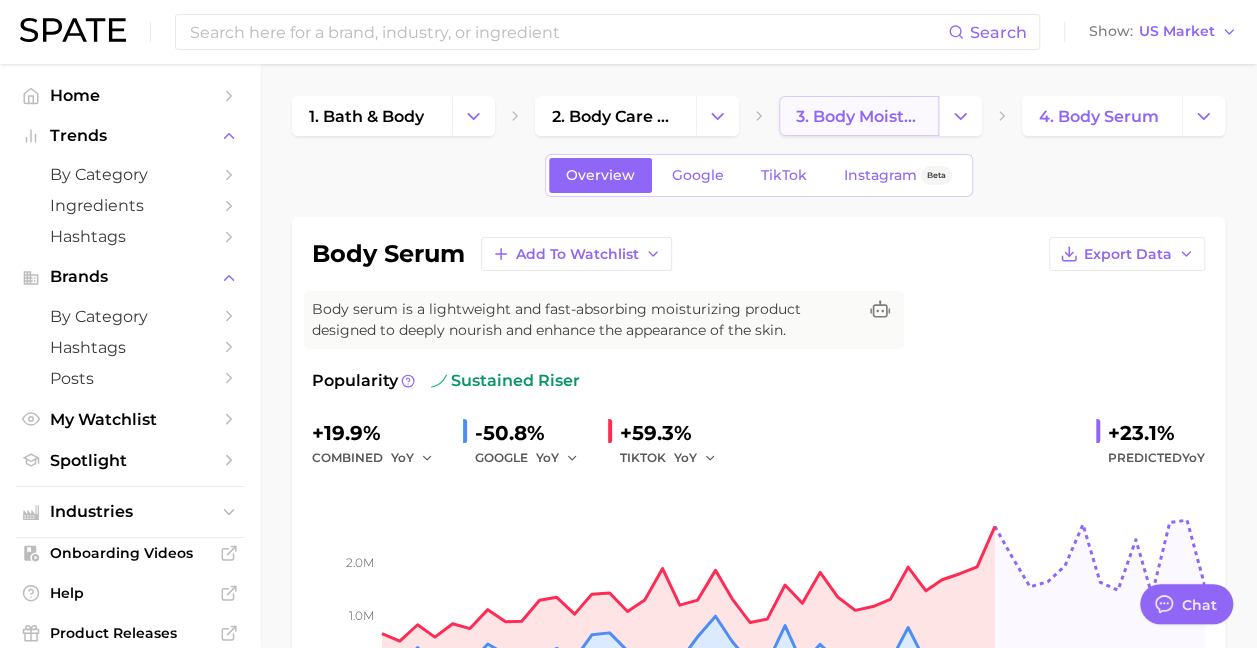 click on "3. body moisturizing products" at bounding box center (859, 116) 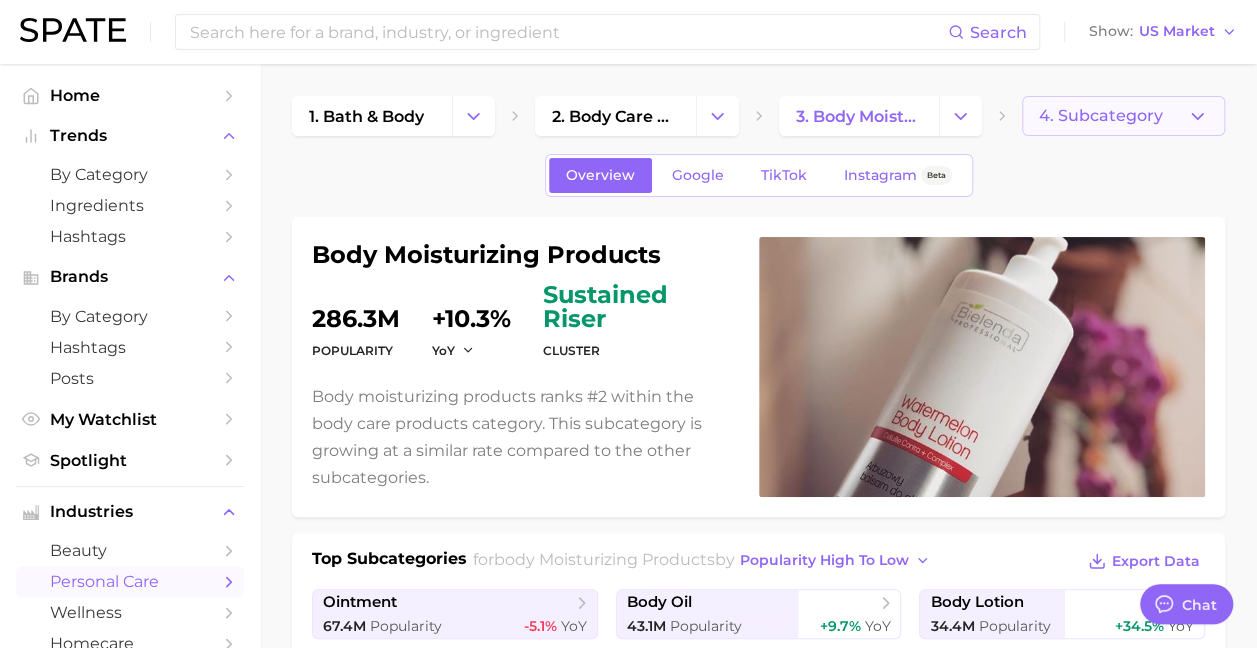 click on "4. Subcategory" at bounding box center [1101, 116] 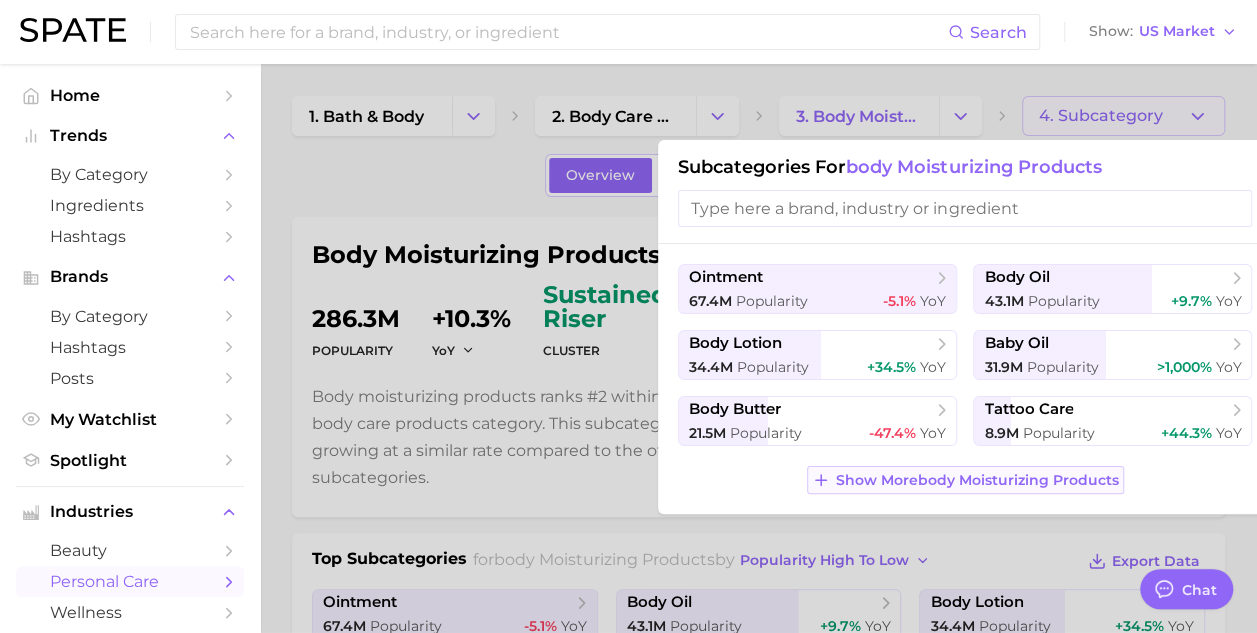 click on "Show More  body moisturizing products" at bounding box center [977, 480] 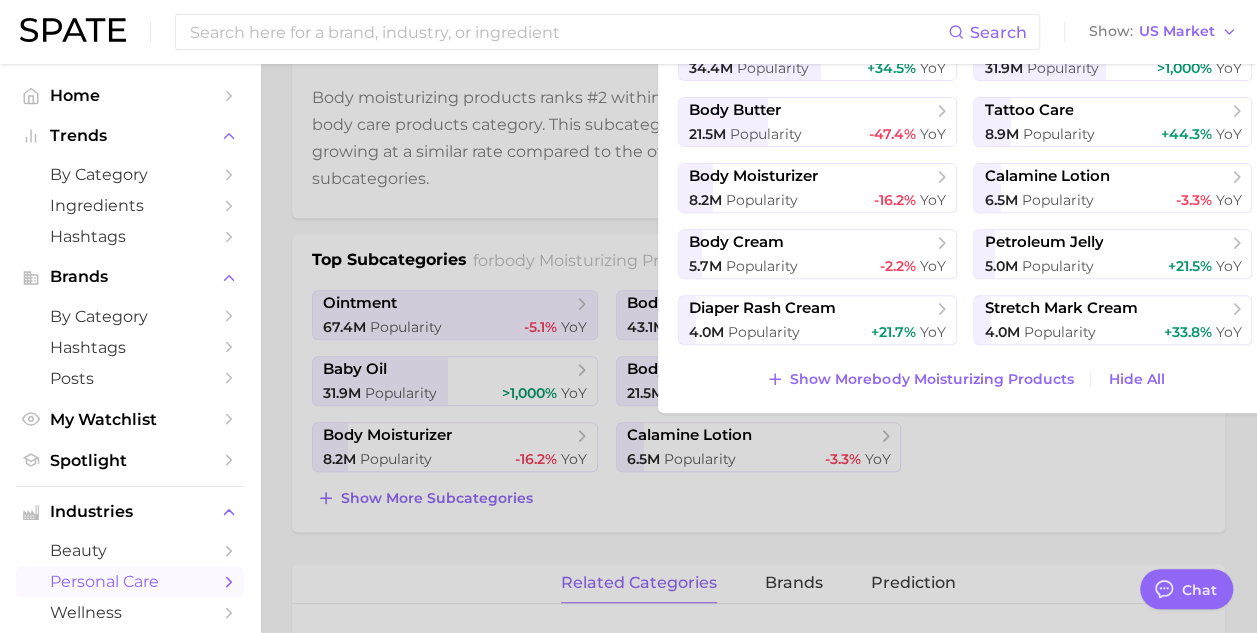 scroll, scrollTop: 300, scrollLeft: 0, axis: vertical 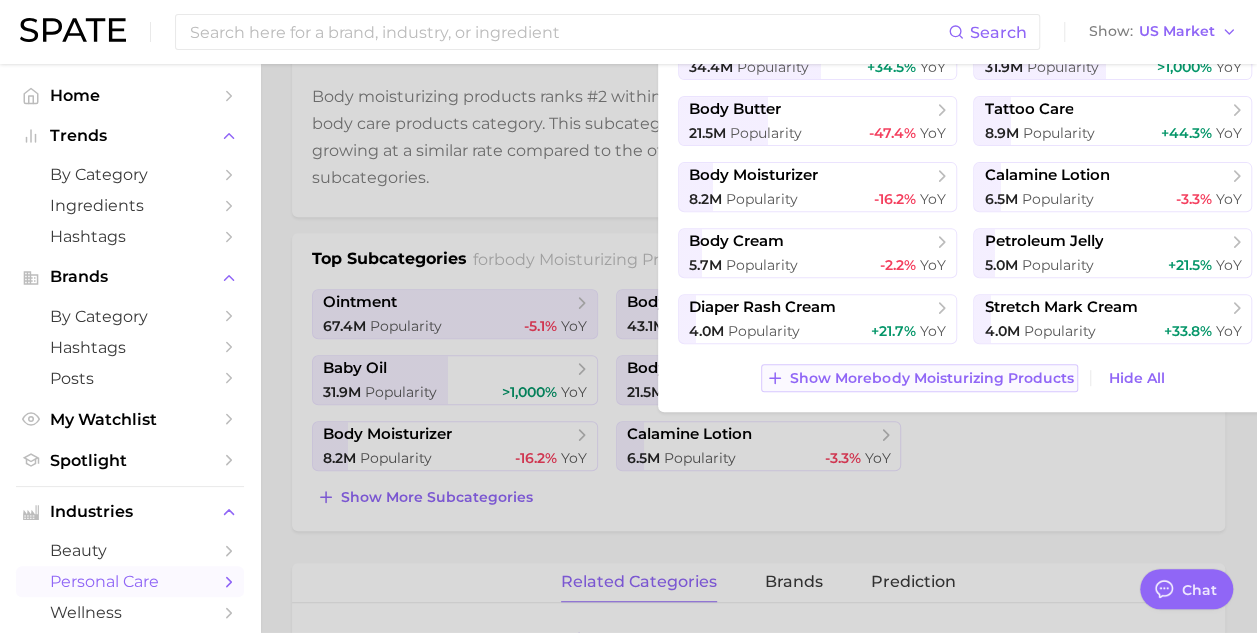 click on "Show More  body moisturizing products" at bounding box center (931, 378) 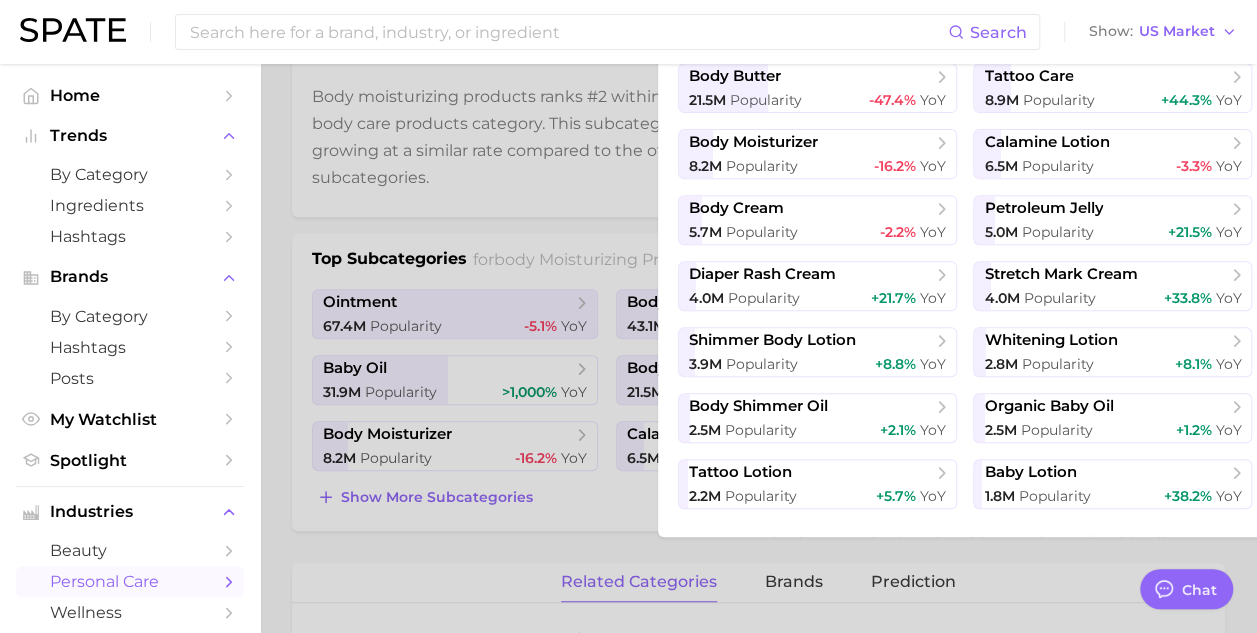 scroll, scrollTop: 0, scrollLeft: 0, axis: both 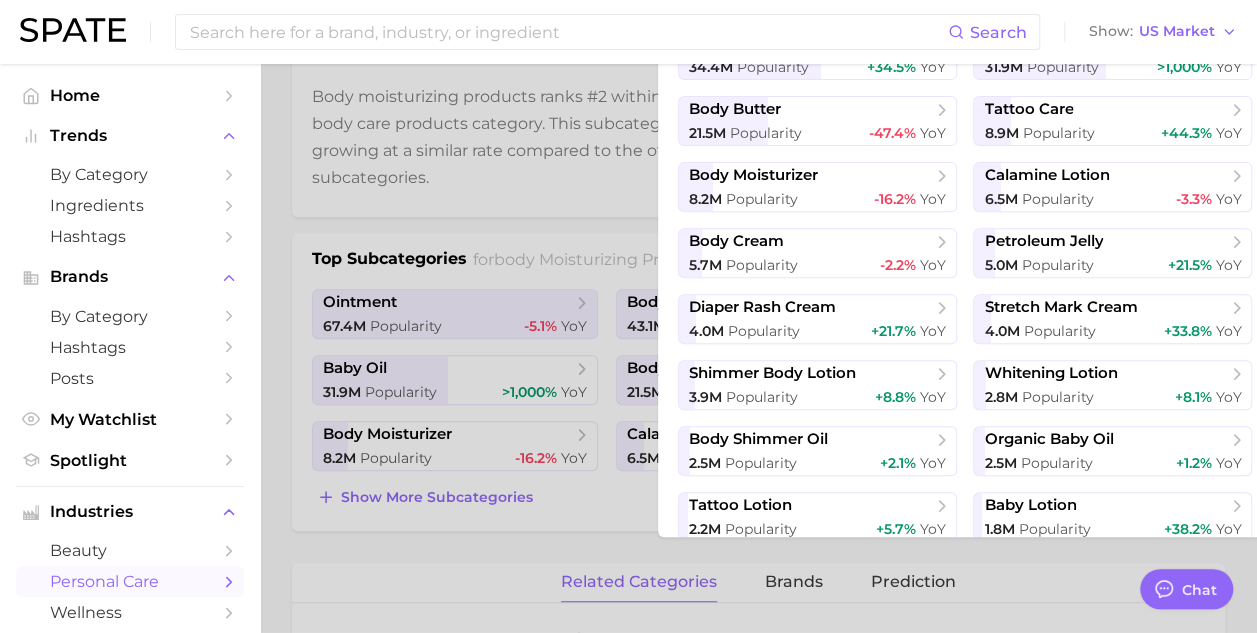 click at bounding box center (628, 316) 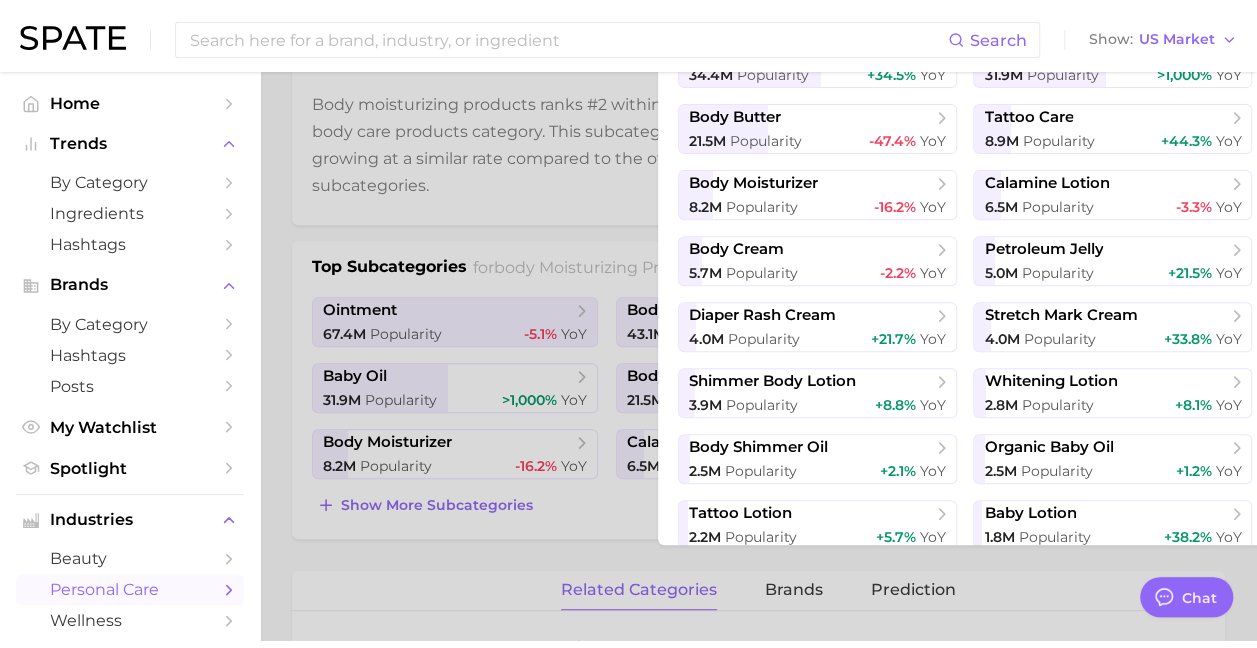scroll, scrollTop: 0, scrollLeft: 0, axis: both 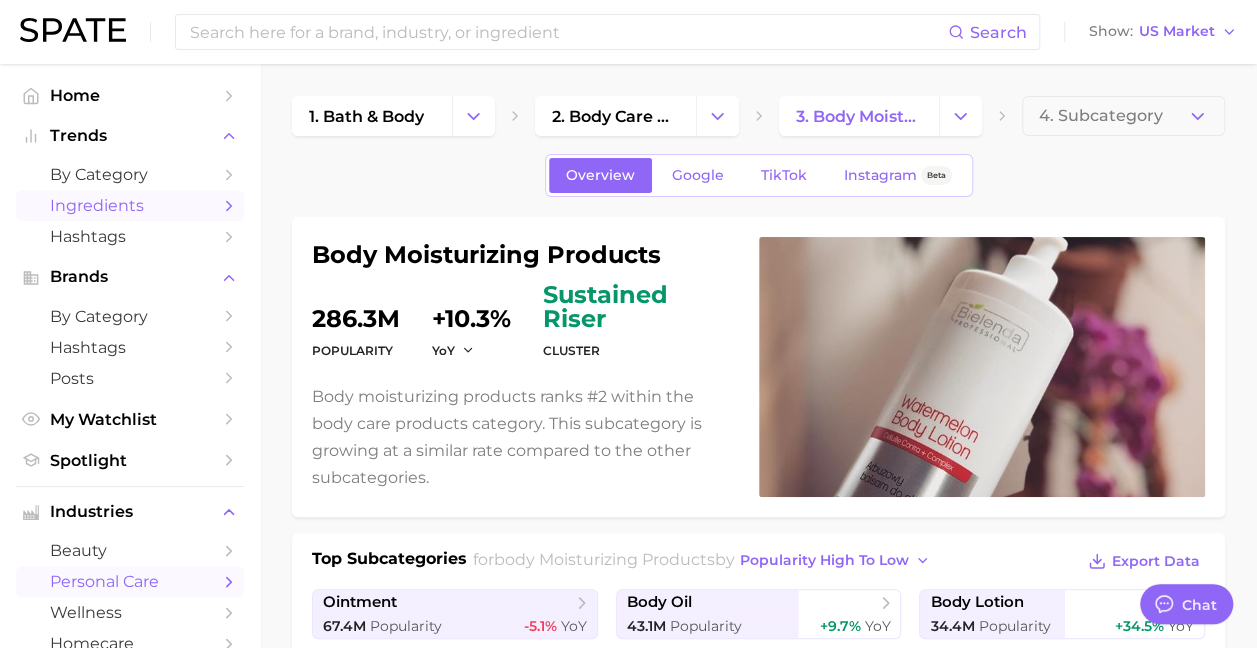 click on "Ingredients" at bounding box center [130, 205] 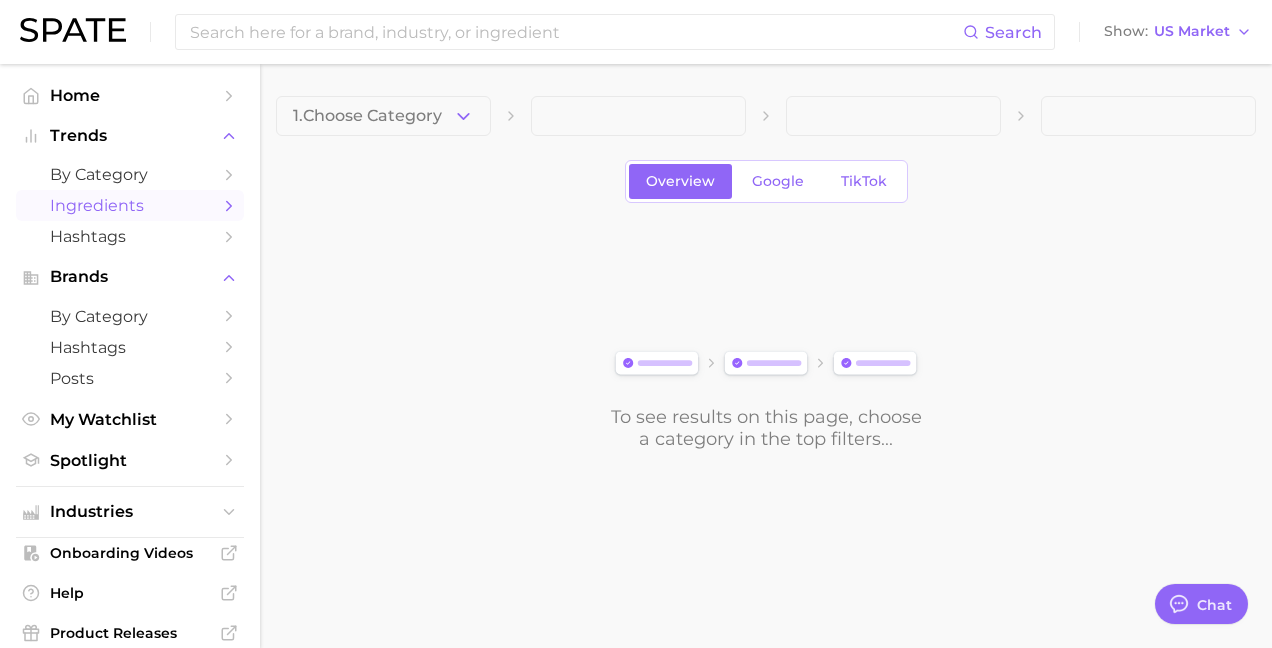click on "1.  Choose Category" at bounding box center [367, 116] 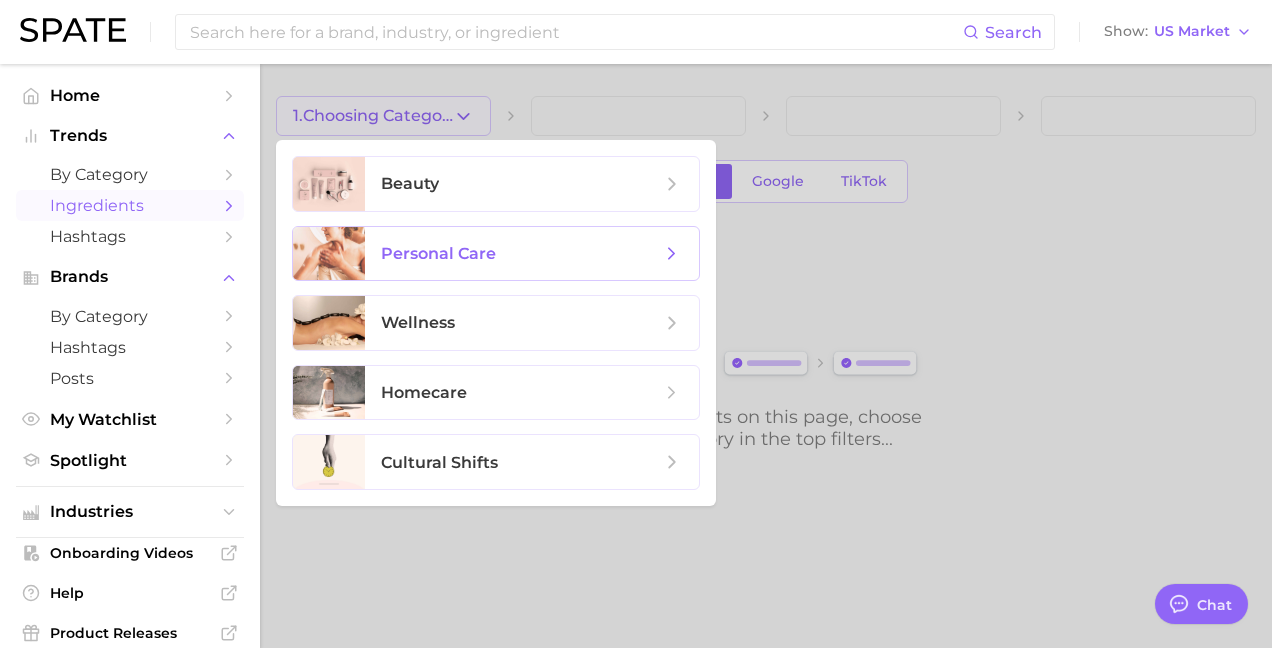 click on "personal care" at bounding box center (521, 254) 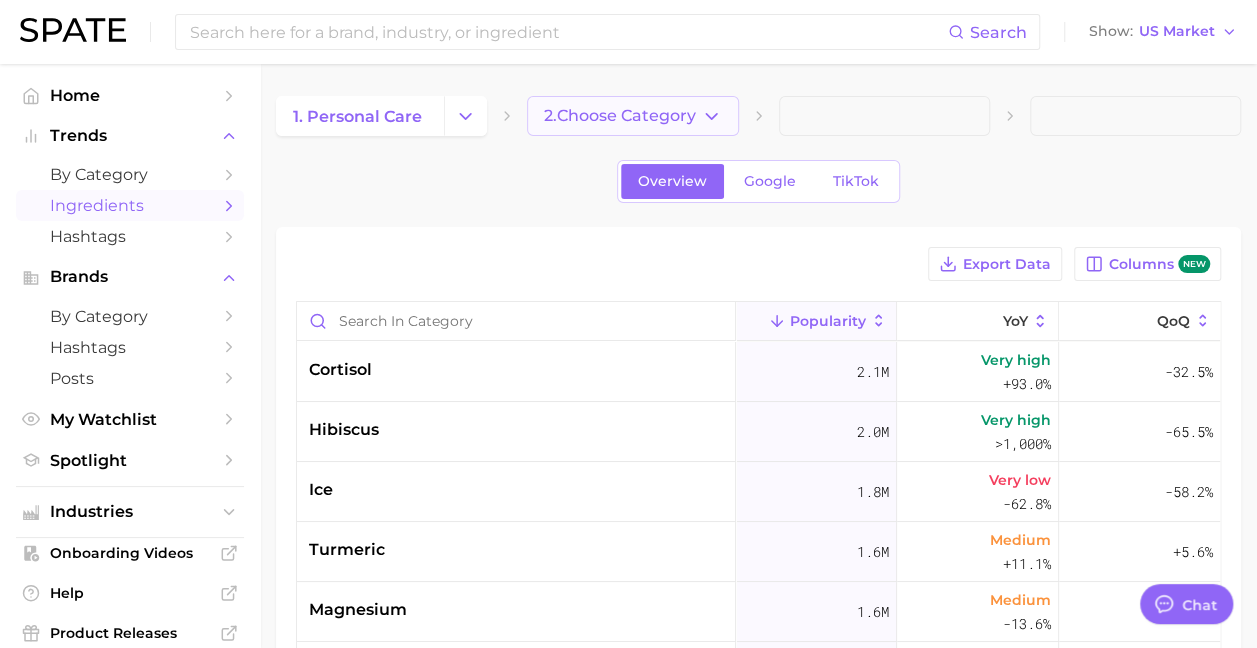 click on "2.  Choose Category" at bounding box center (620, 116) 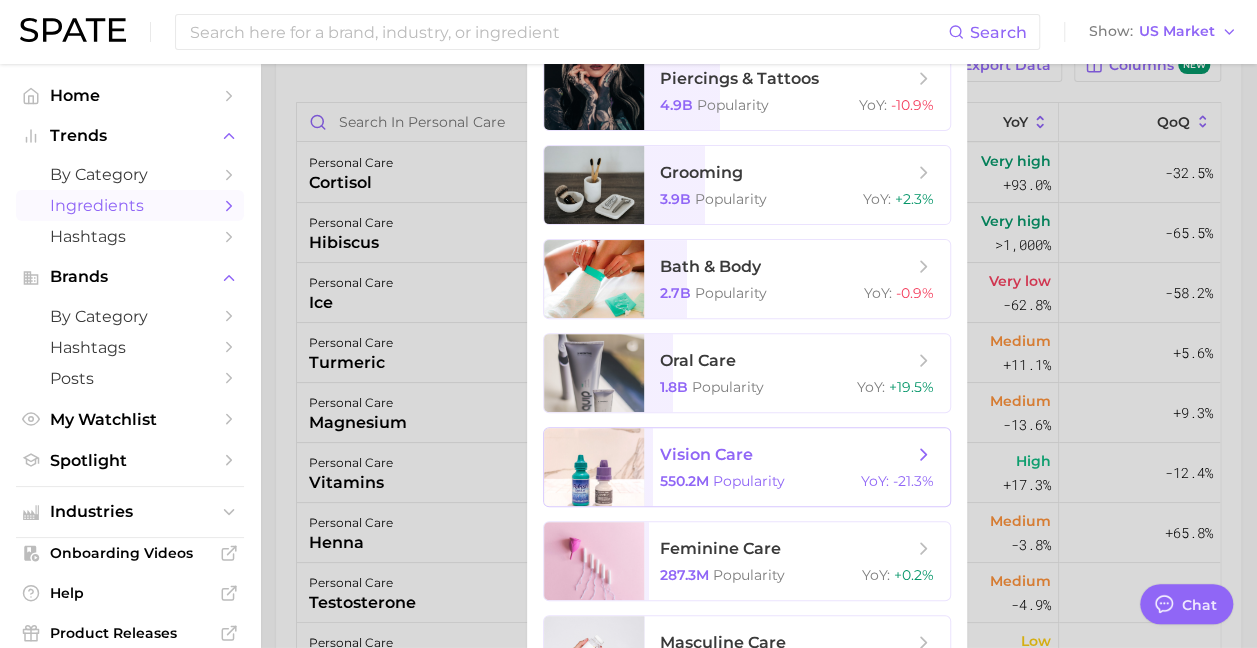 scroll, scrollTop: 200, scrollLeft: 0, axis: vertical 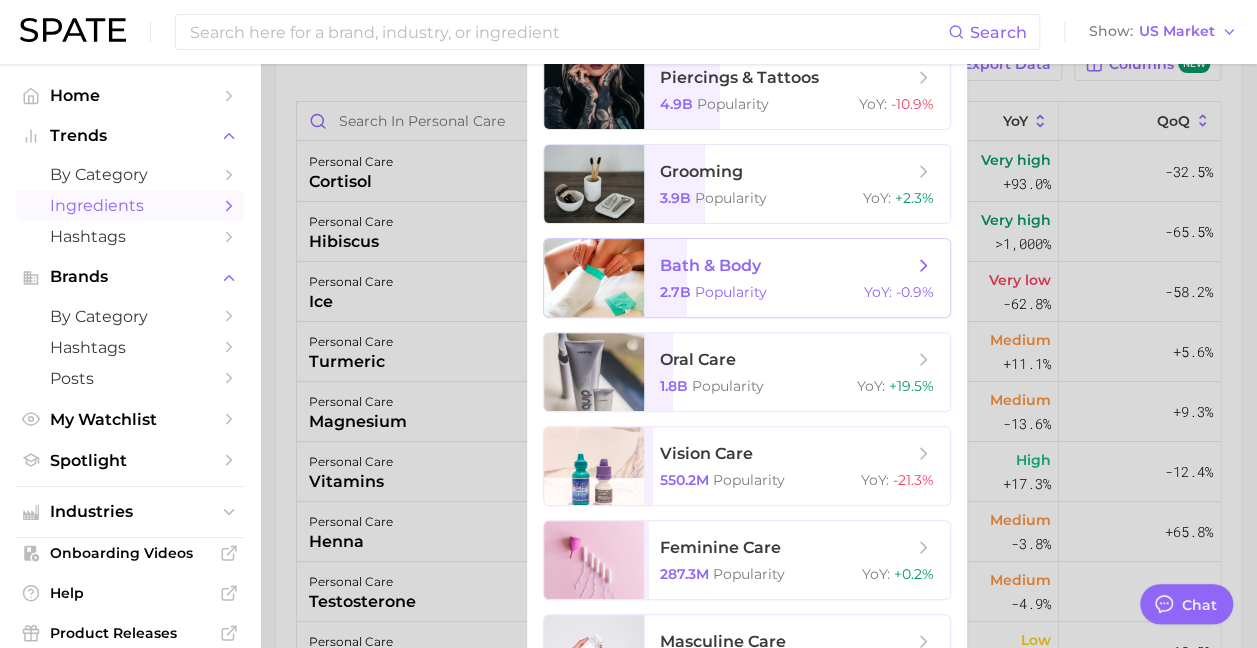 click on "Popularity" at bounding box center (731, 292) 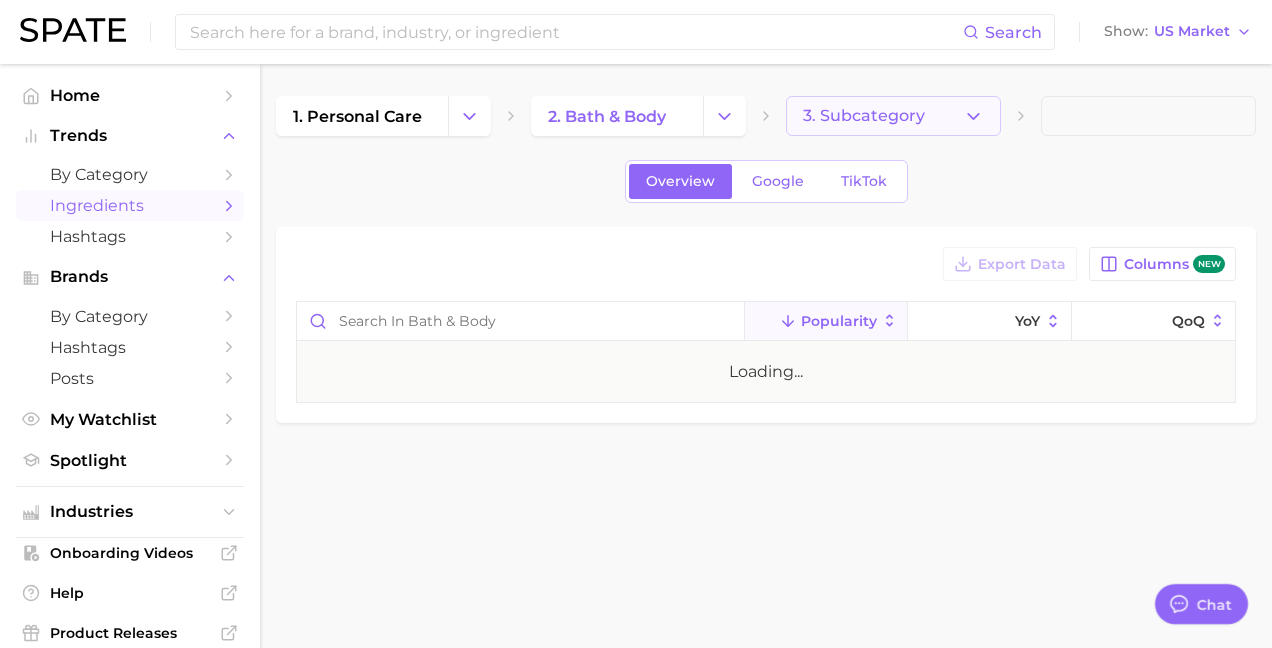 click on "3. Subcategory" at bounding box center (864, 116) 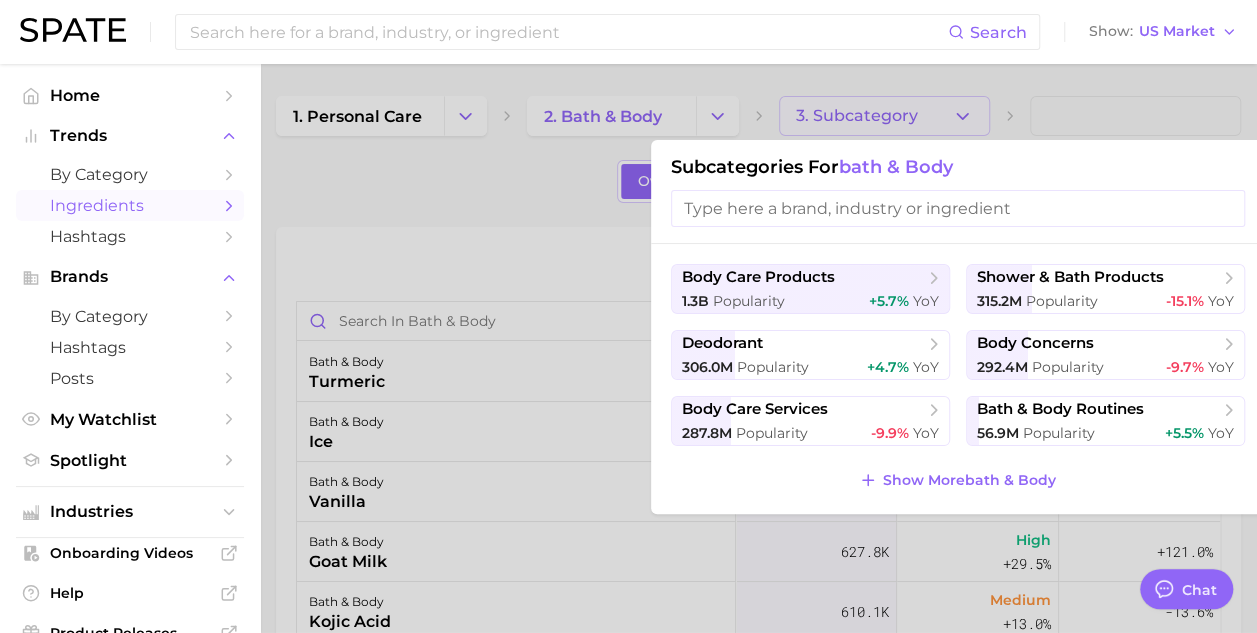 click at bounding box center (628, 316) 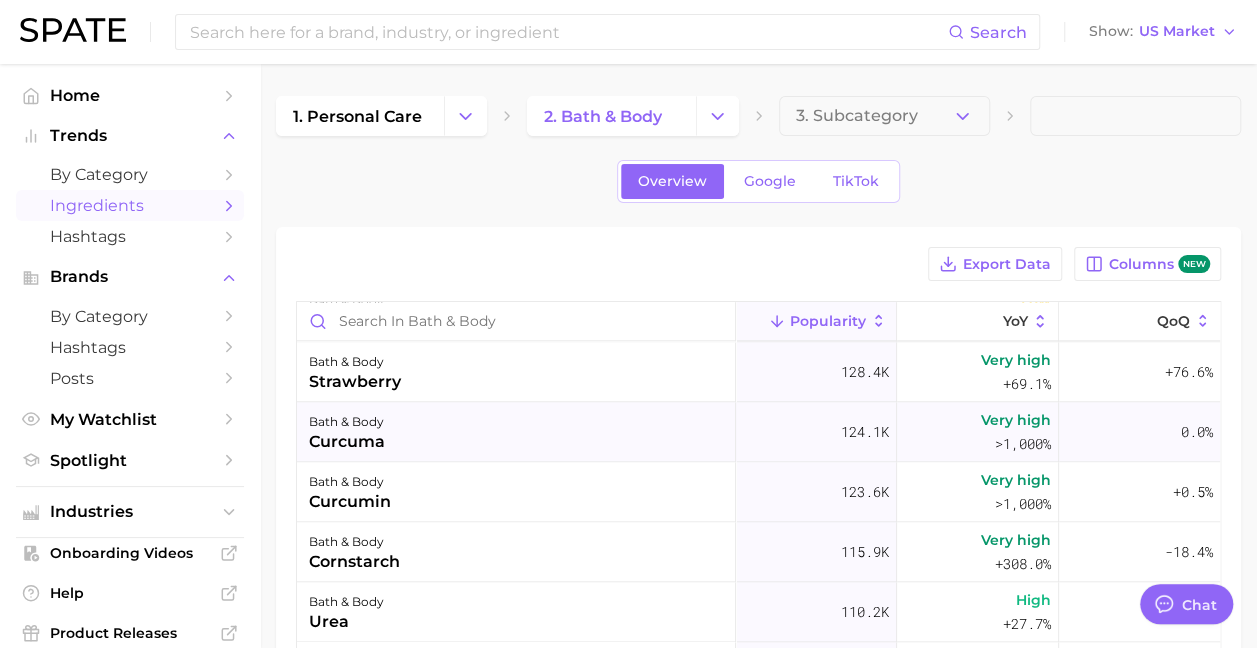 scroll, scrollTop: 1300, scrollLeft: 0, axis: vertical 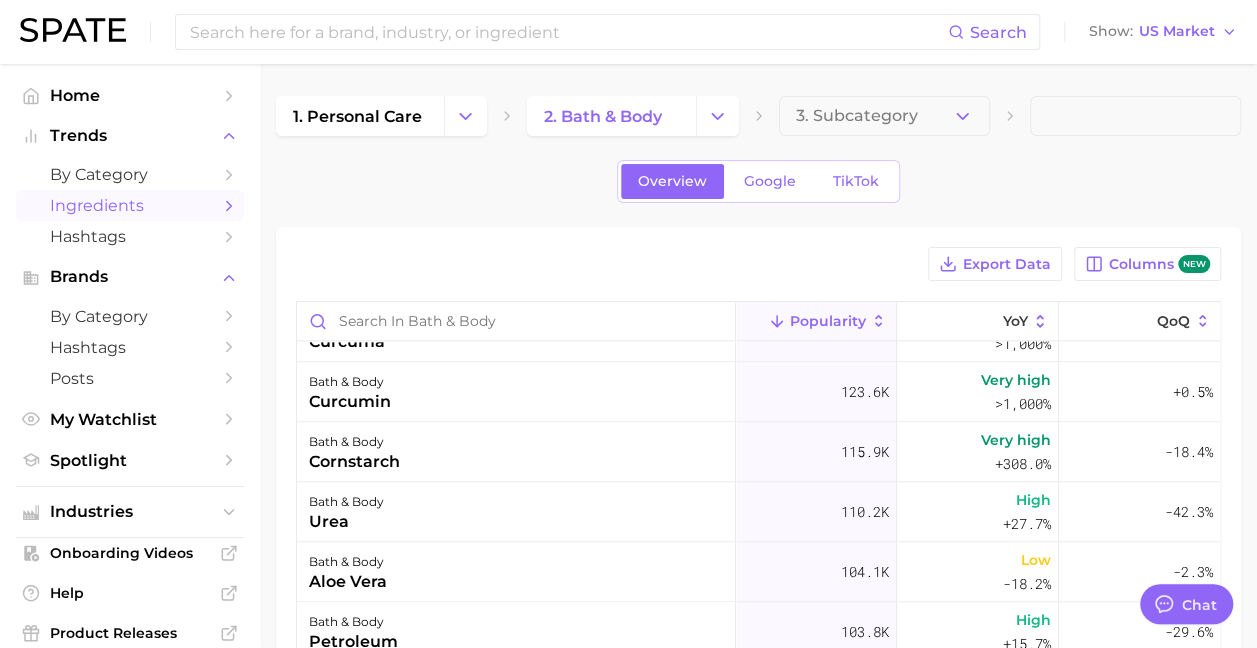 drag, startPoint x: 1082, startPoint y: 118, endPoint x: 1050, endPoint y: 121, distance: 32.140316 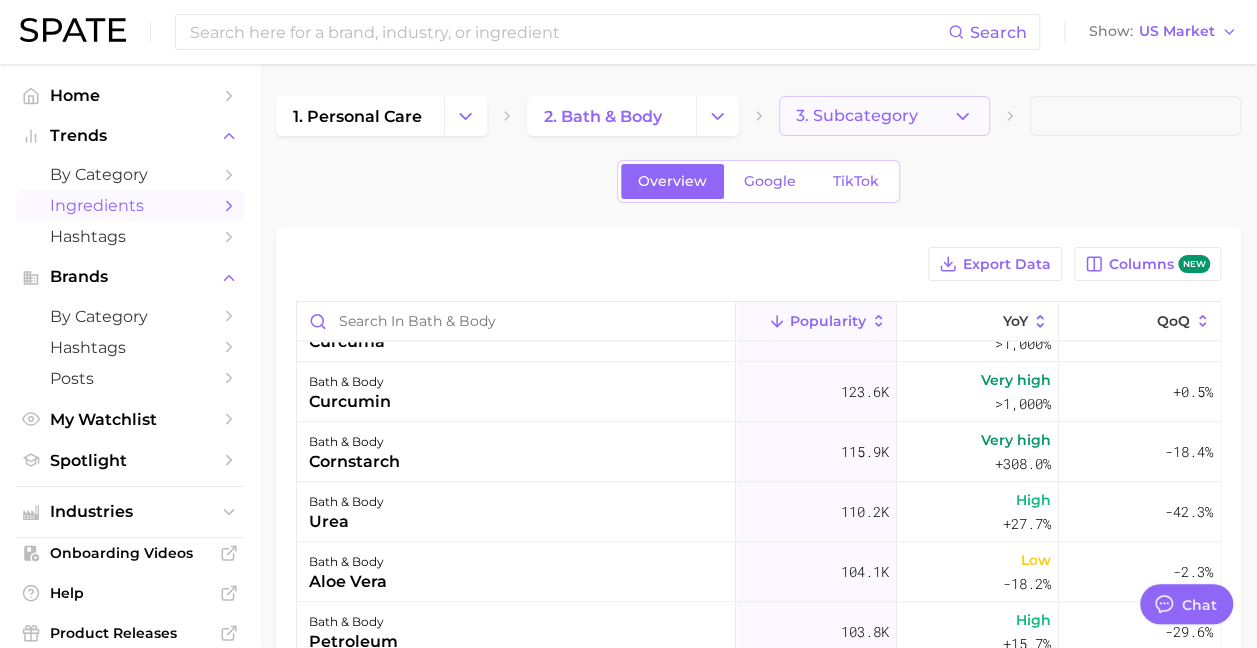 click 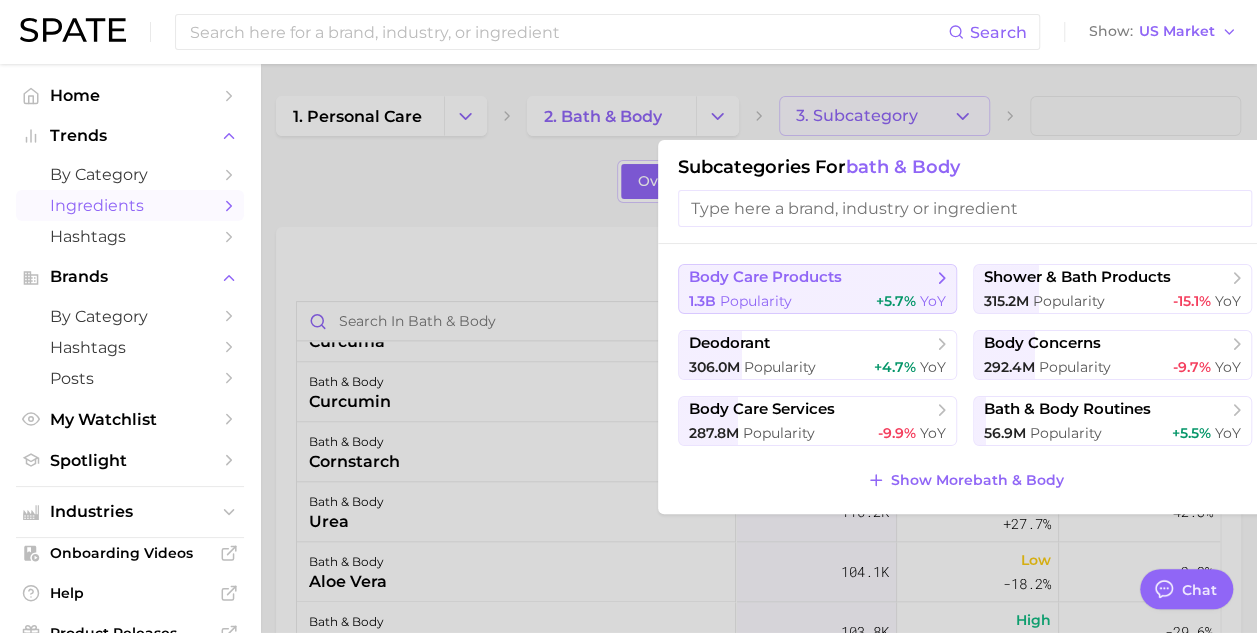 click on "1.3b   Popularity" at bounding box center [740, 301] 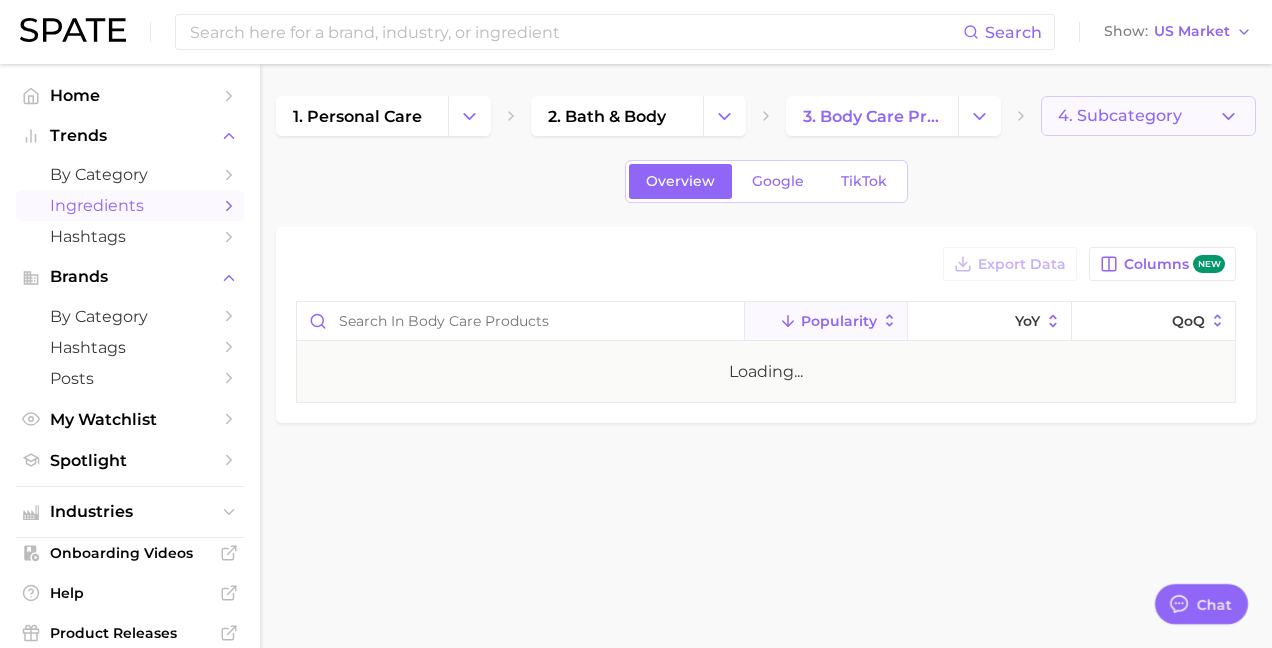 click on "4. Subcategory" at bounding box center [1120, 116] 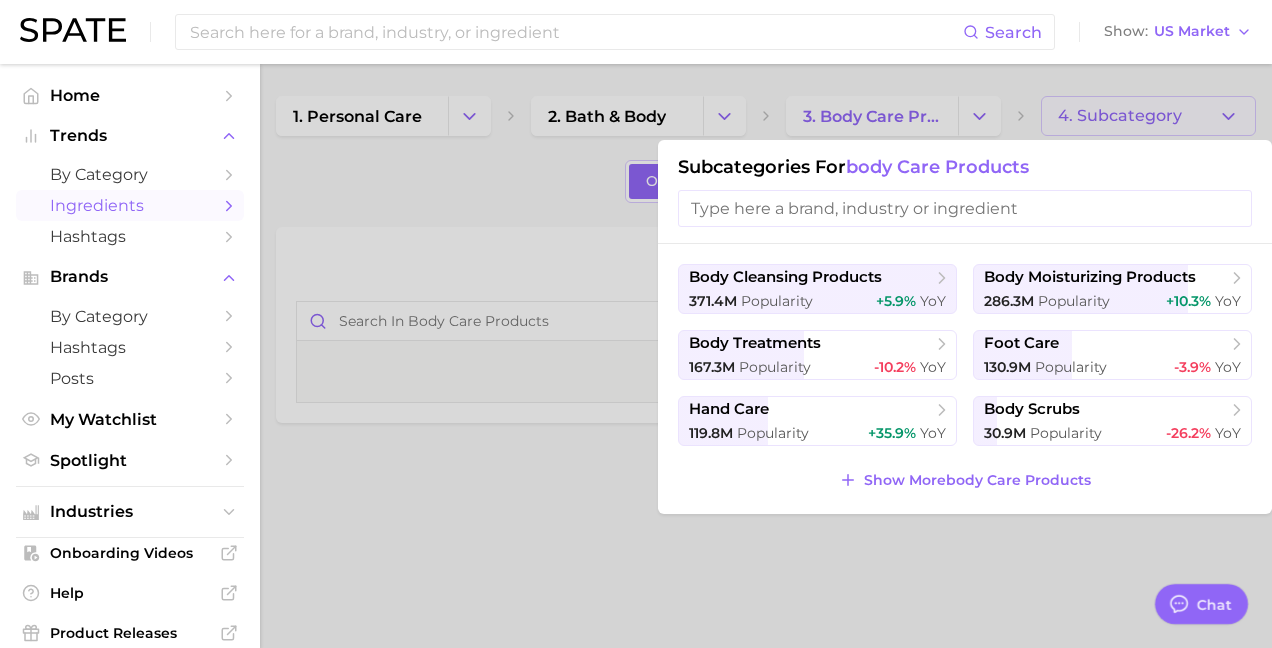 click at bounding box center [965, 208] 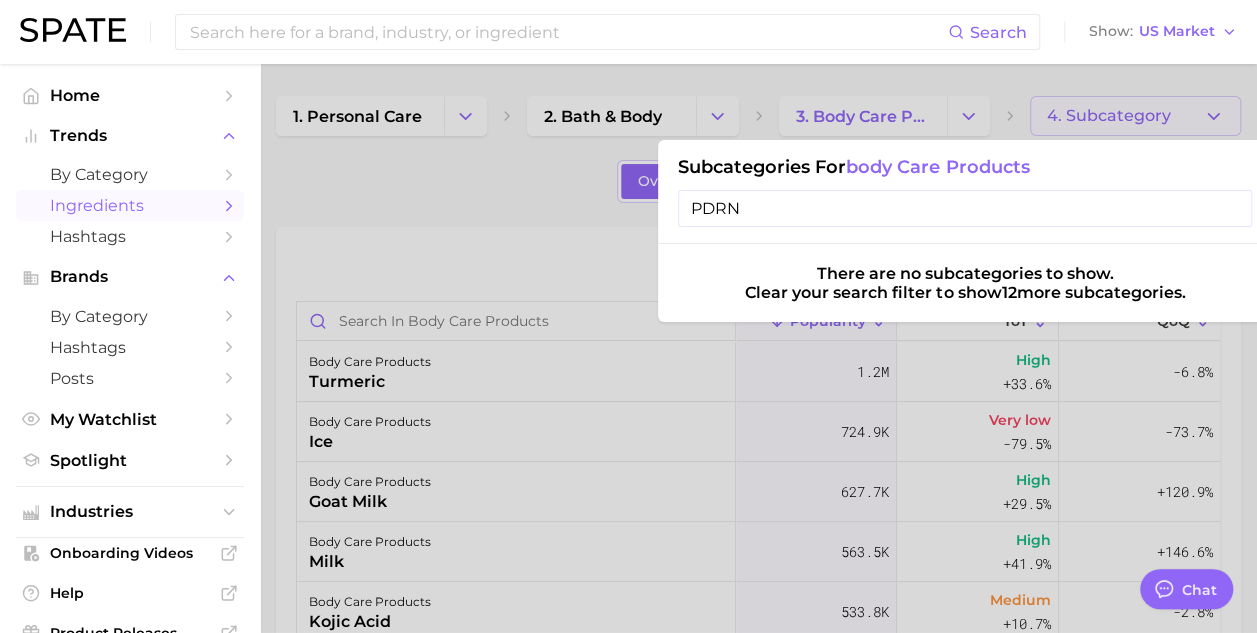 type on "PDRN" 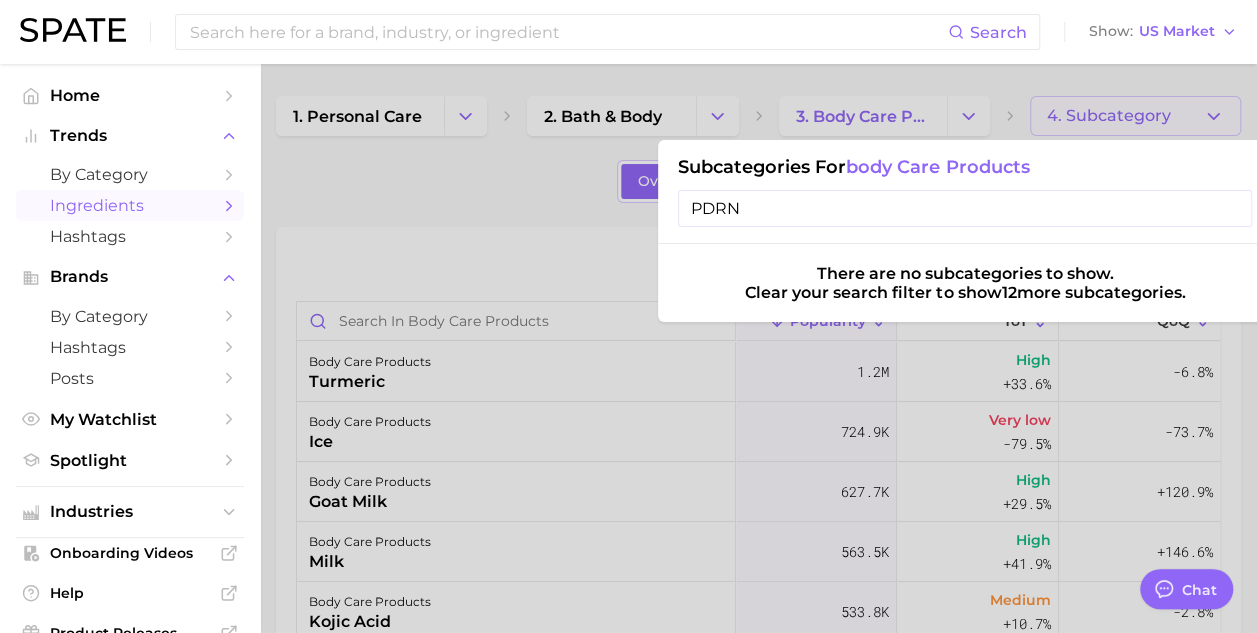 click on "PDRN" at bounding box center (965, 208) 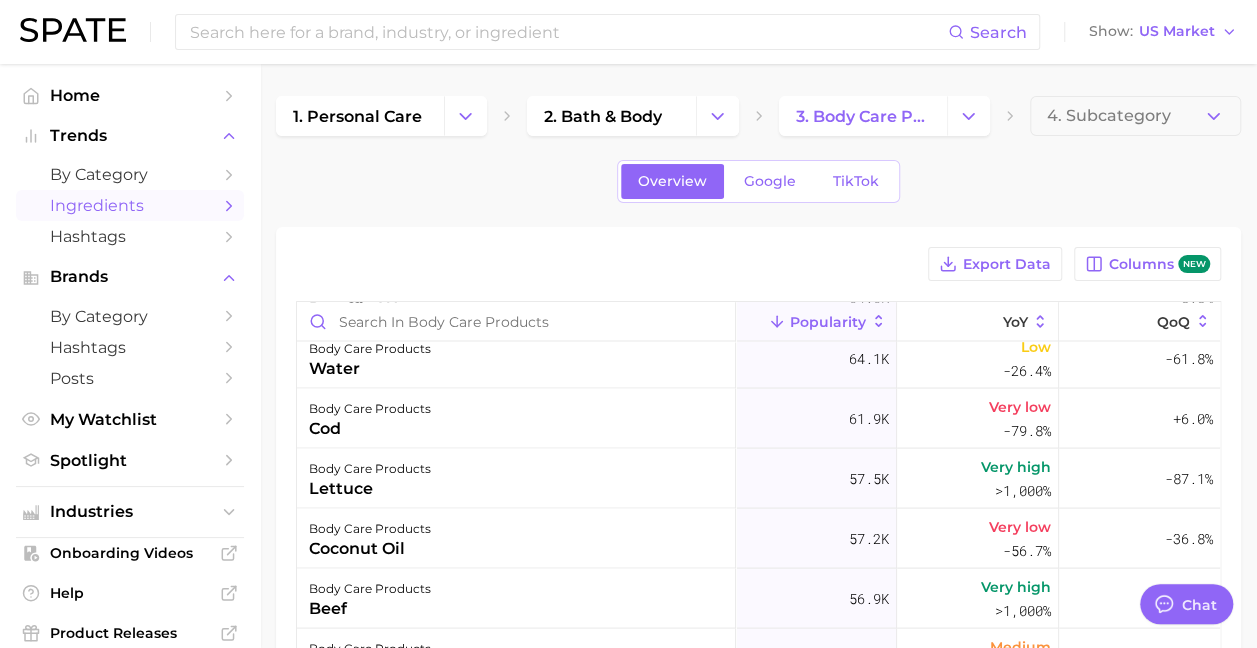 scroll, scrollTop: 1900, scrollLeft: 0, axis: vertical 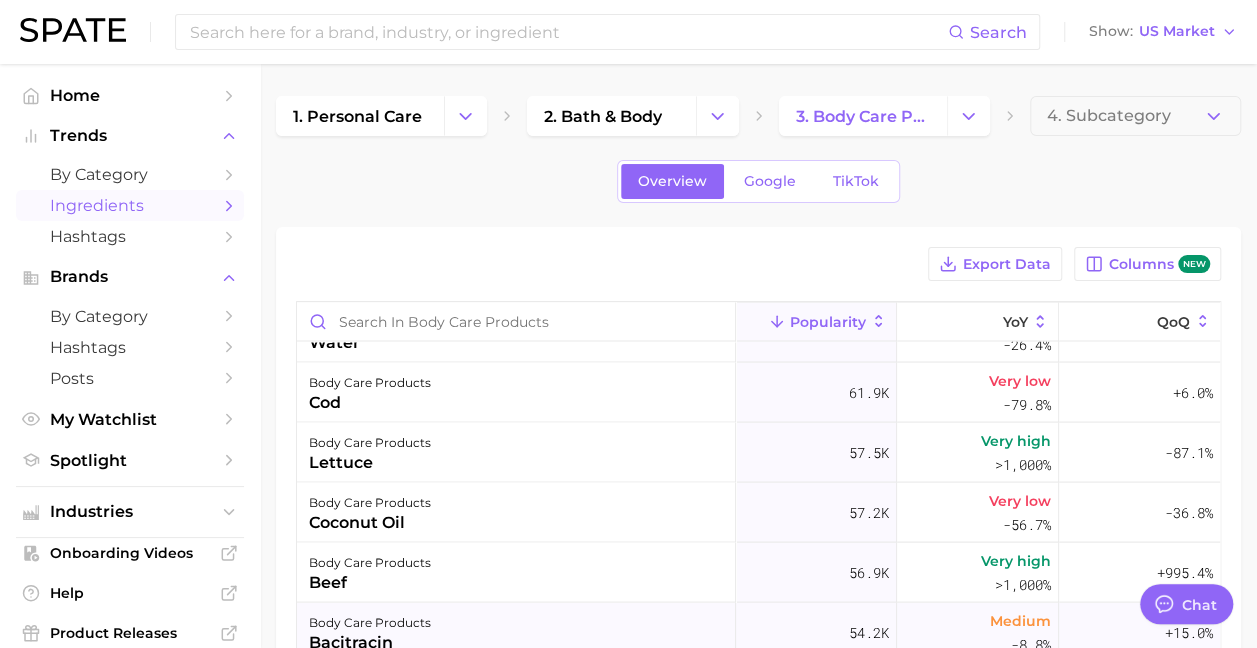 type on "x" 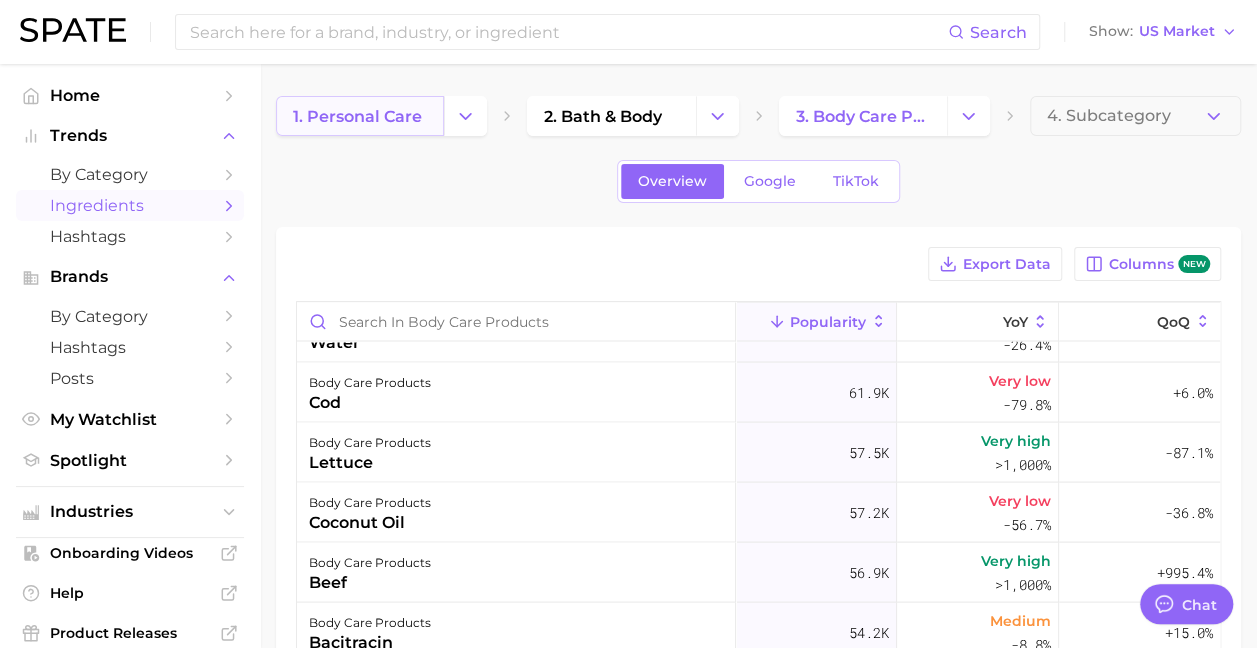scroll, scrollTop: 1900, scrollLeft: 0, axis: vertical 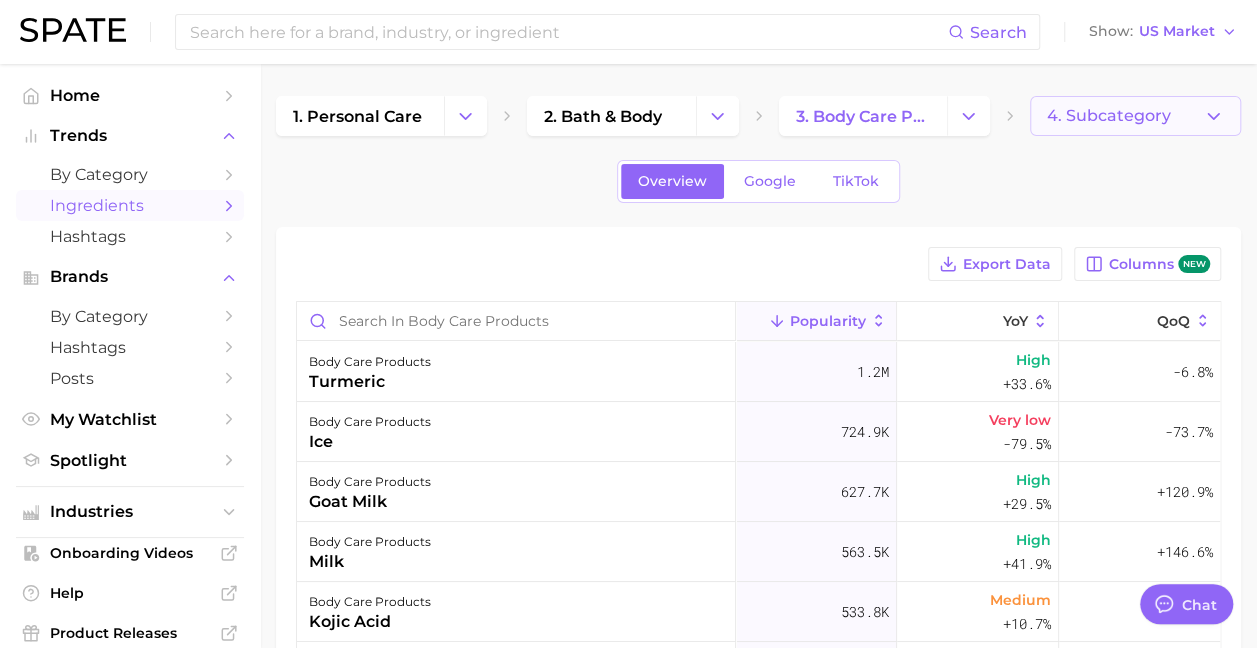 click on "4. Subcategory" at bounding box center (1109, 116) 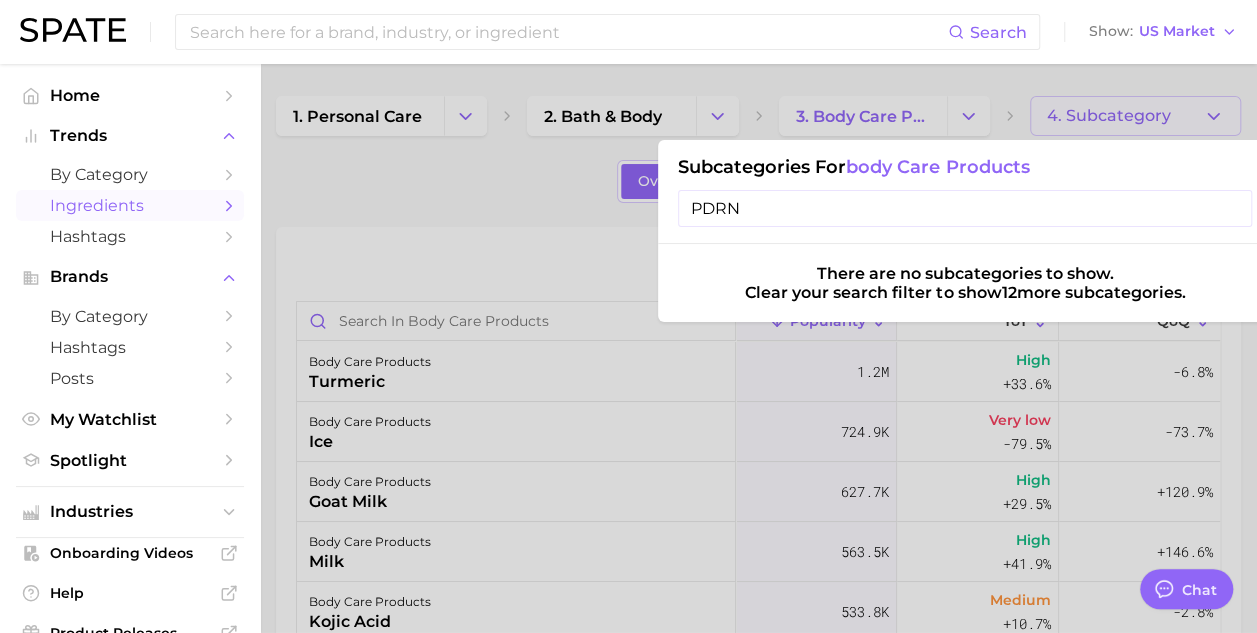 click at bounding box center [628, 316] 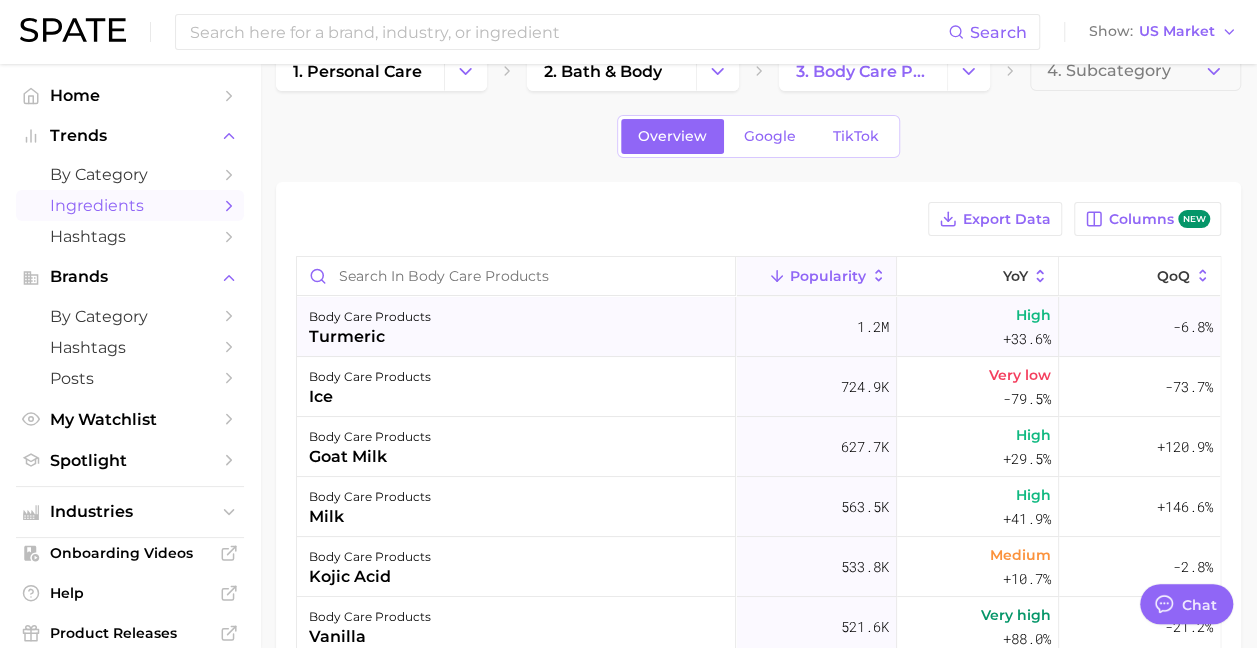 scroll, scrollTop: 0, scrollLeft: 0, axis: both 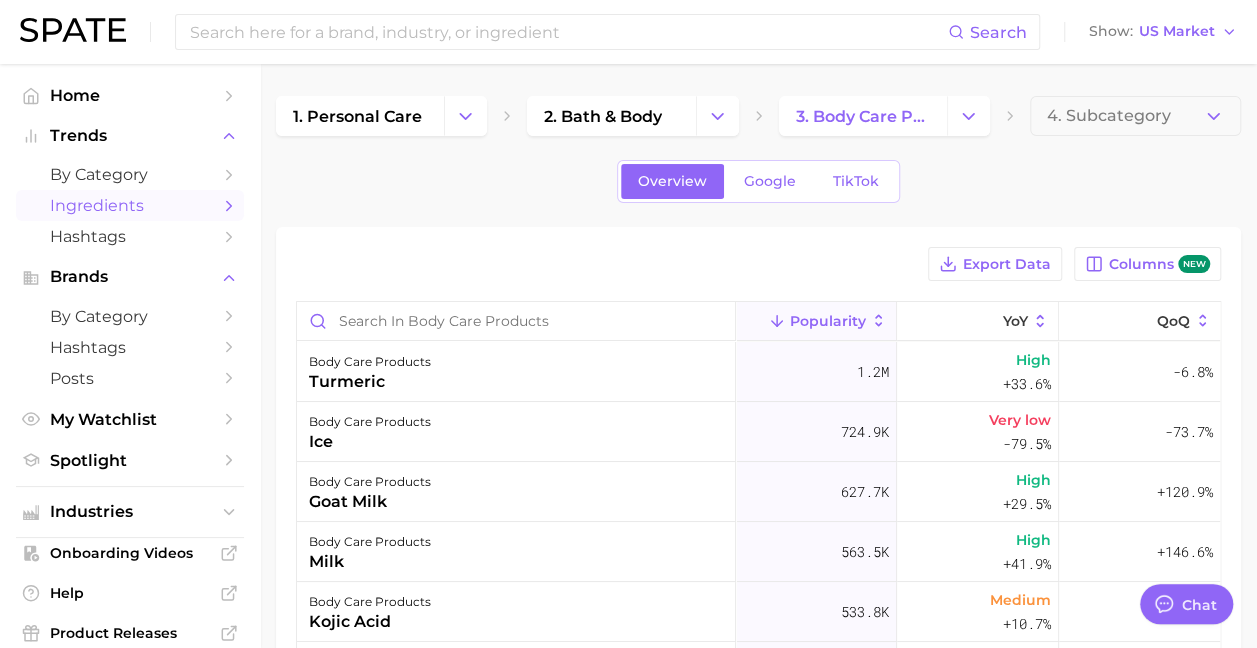 click on "Ingredients" at bounding box center (130, 205) 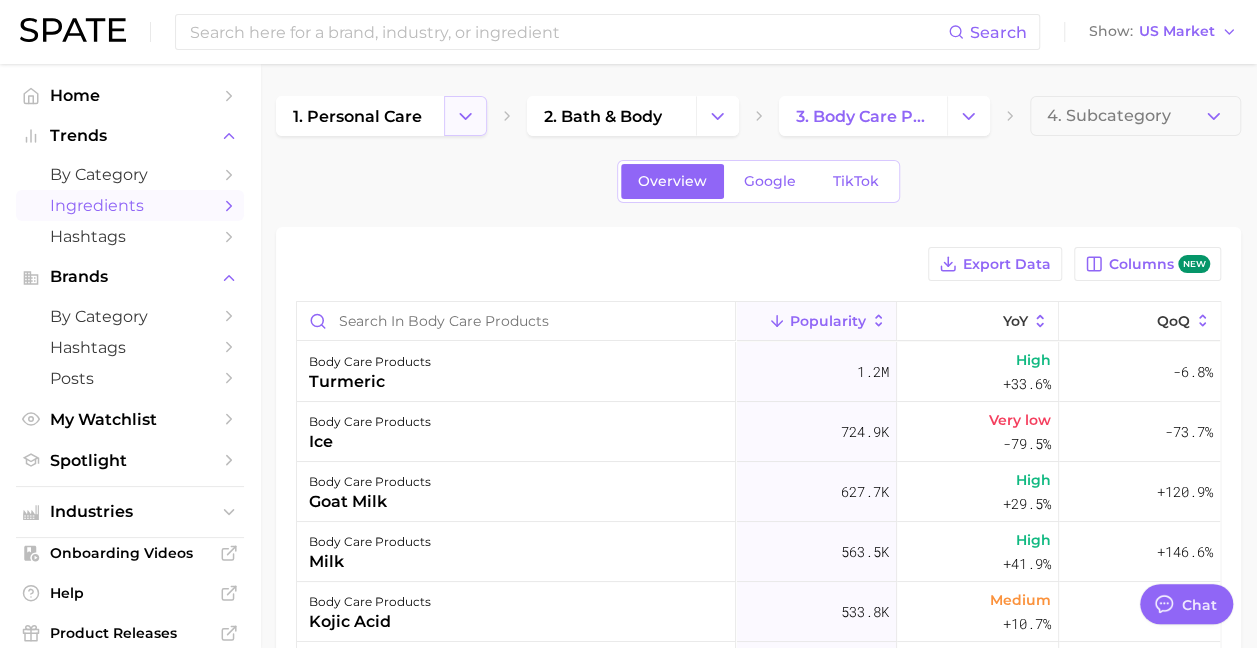 click at bounding box center (465, 116) 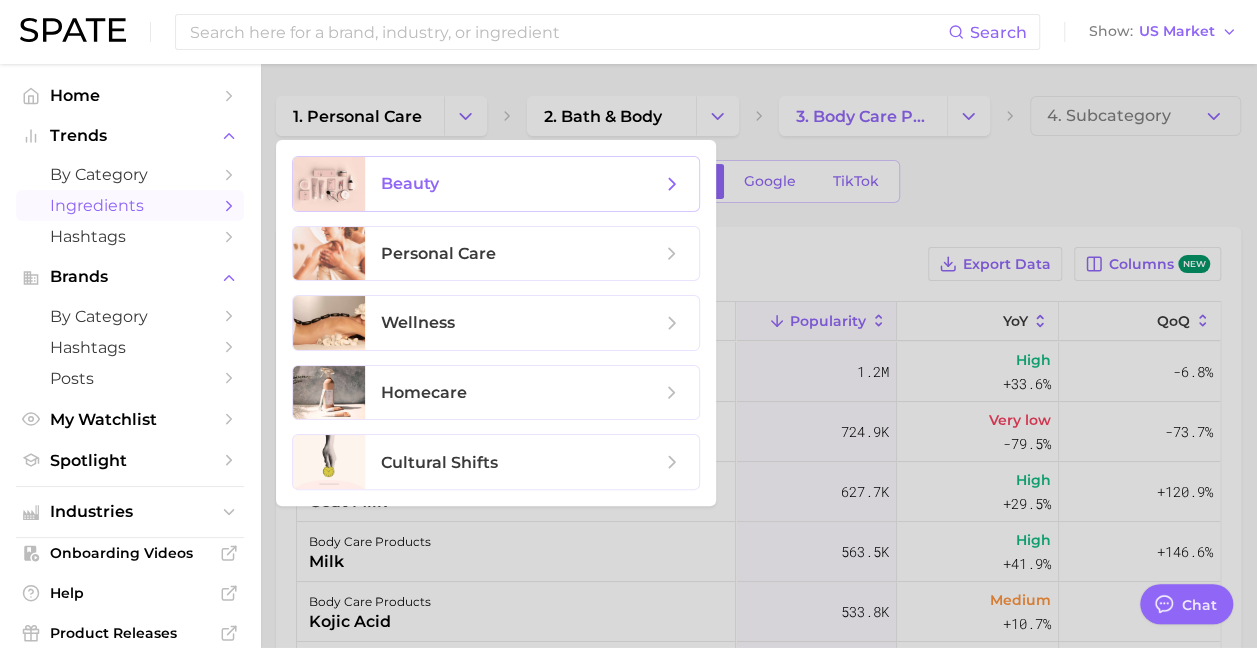 click on "beauty" at bounding box center (521, 184) 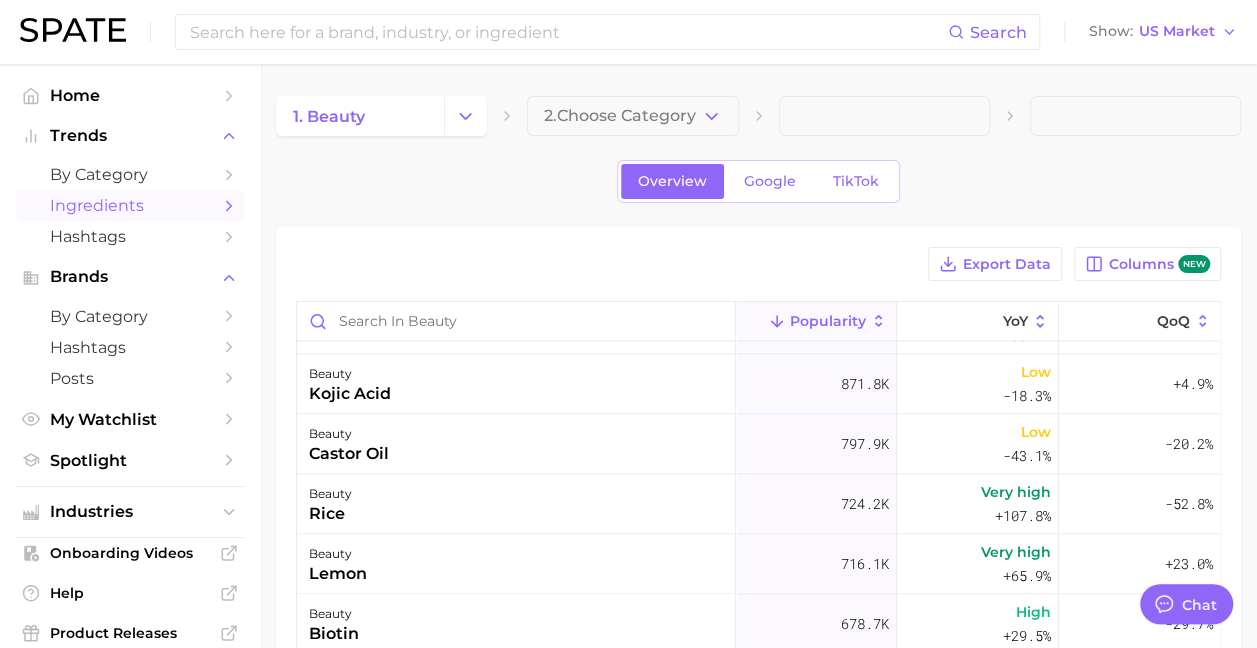 scroll, scrollTop: 1400, scrollLeft: 0, axis: vertical 